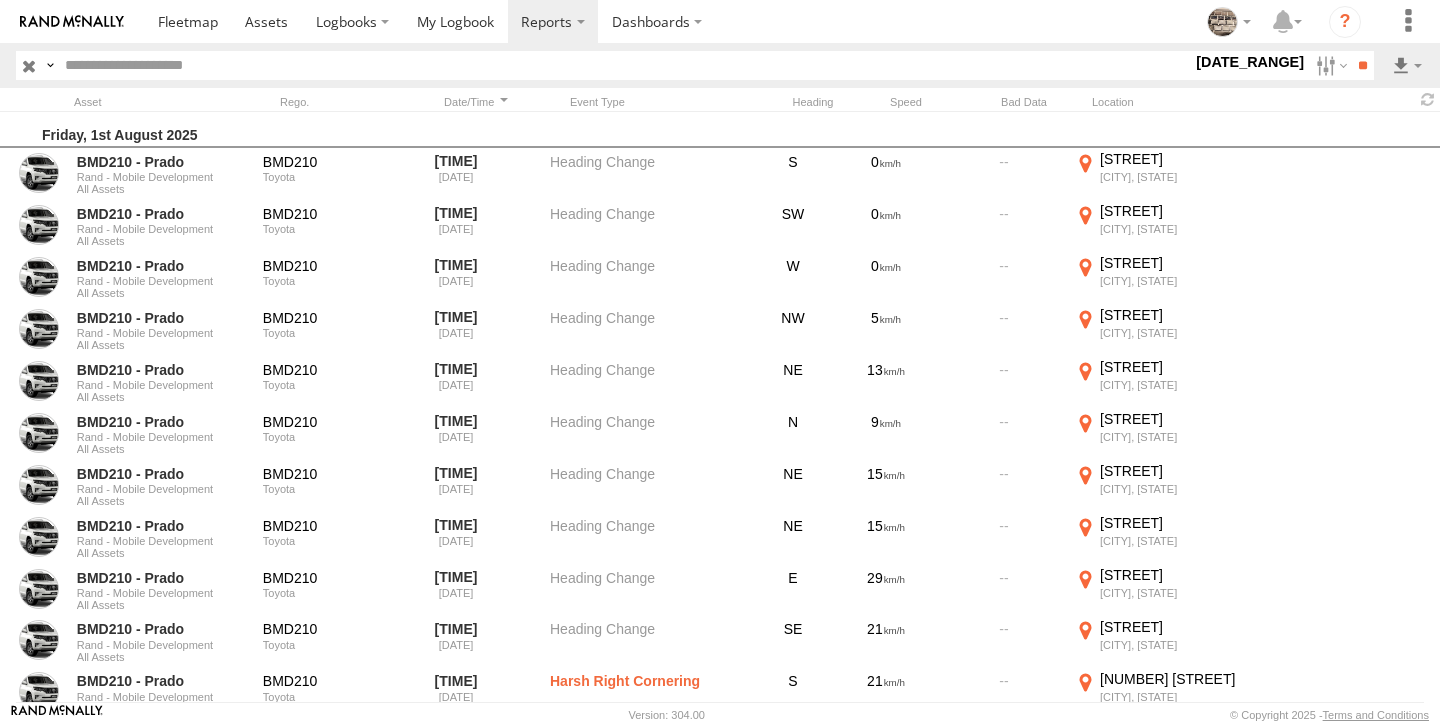scroll, scrollTop: 0, scrollLeft: 0, axis: both 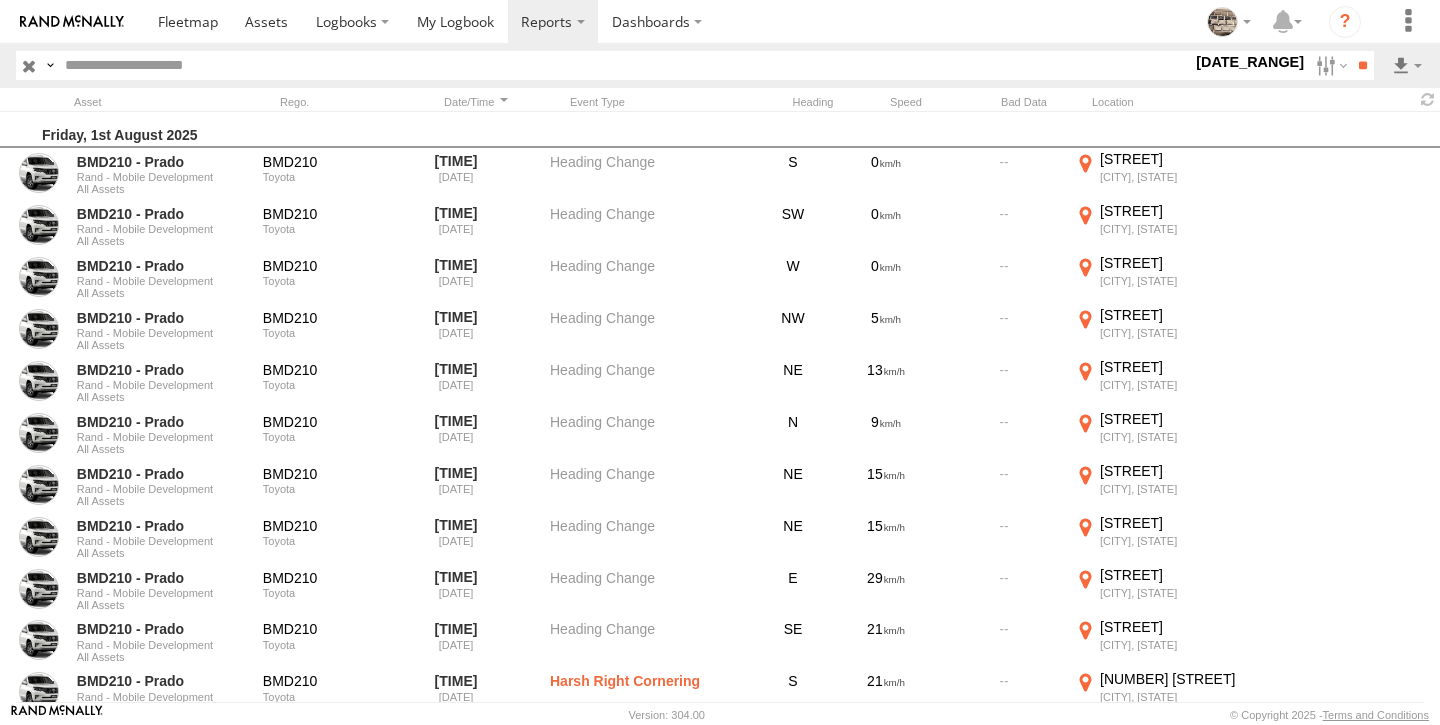 click on "Friday, 1st August 2025" at bounding box center [720, 130] 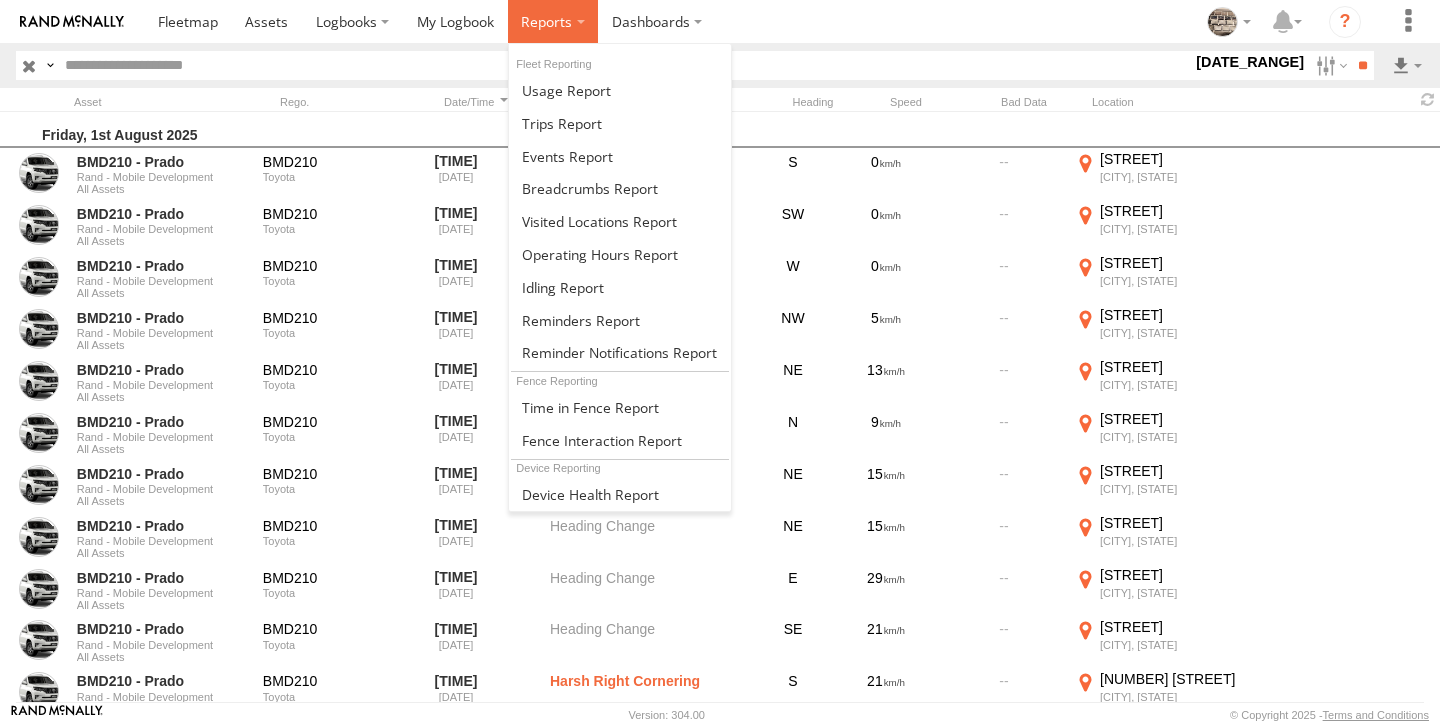 click at bounding box center [553, 21] 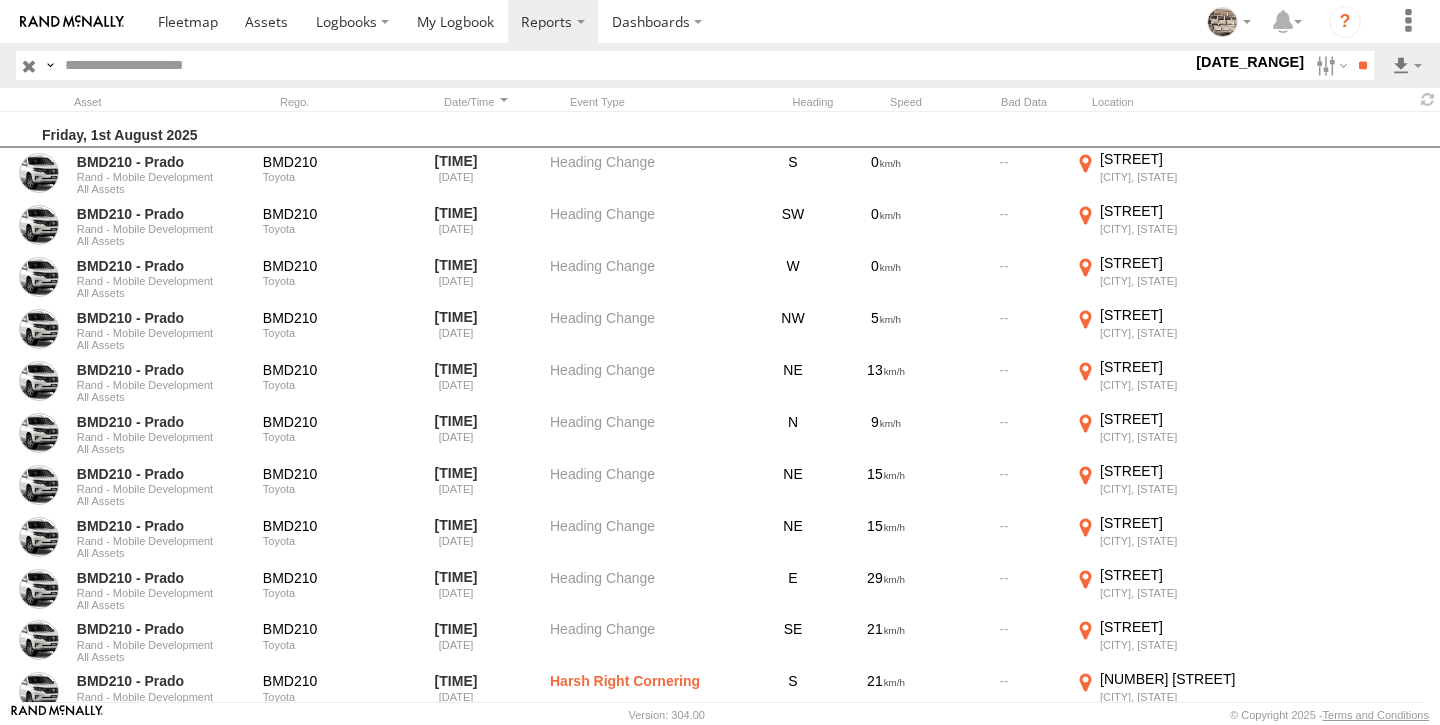 click on "Search Query
Asset ID
Asset Label
Registration
Manufacturer
Model
VIN
Event Code" at bounding box center [720, 65] 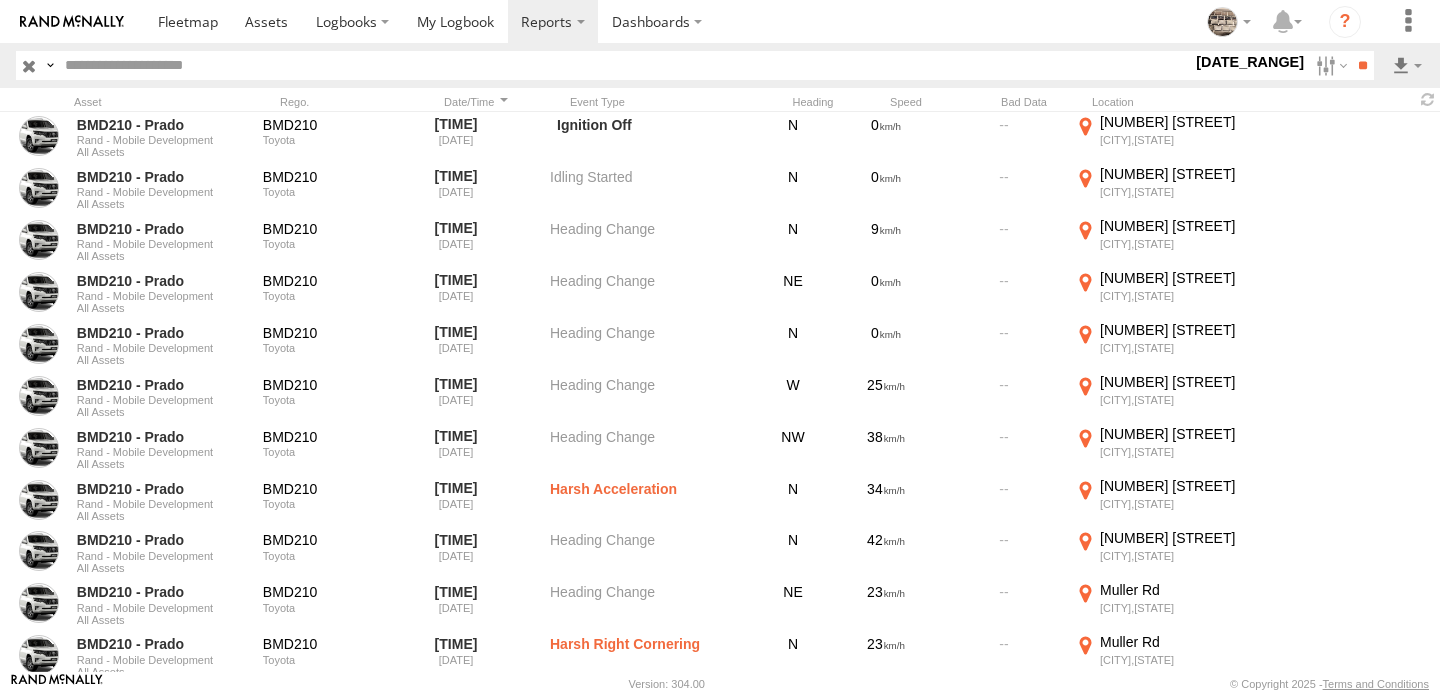 scroll, scrollTop: 9320, scrollLeft: 0, axis: vertical 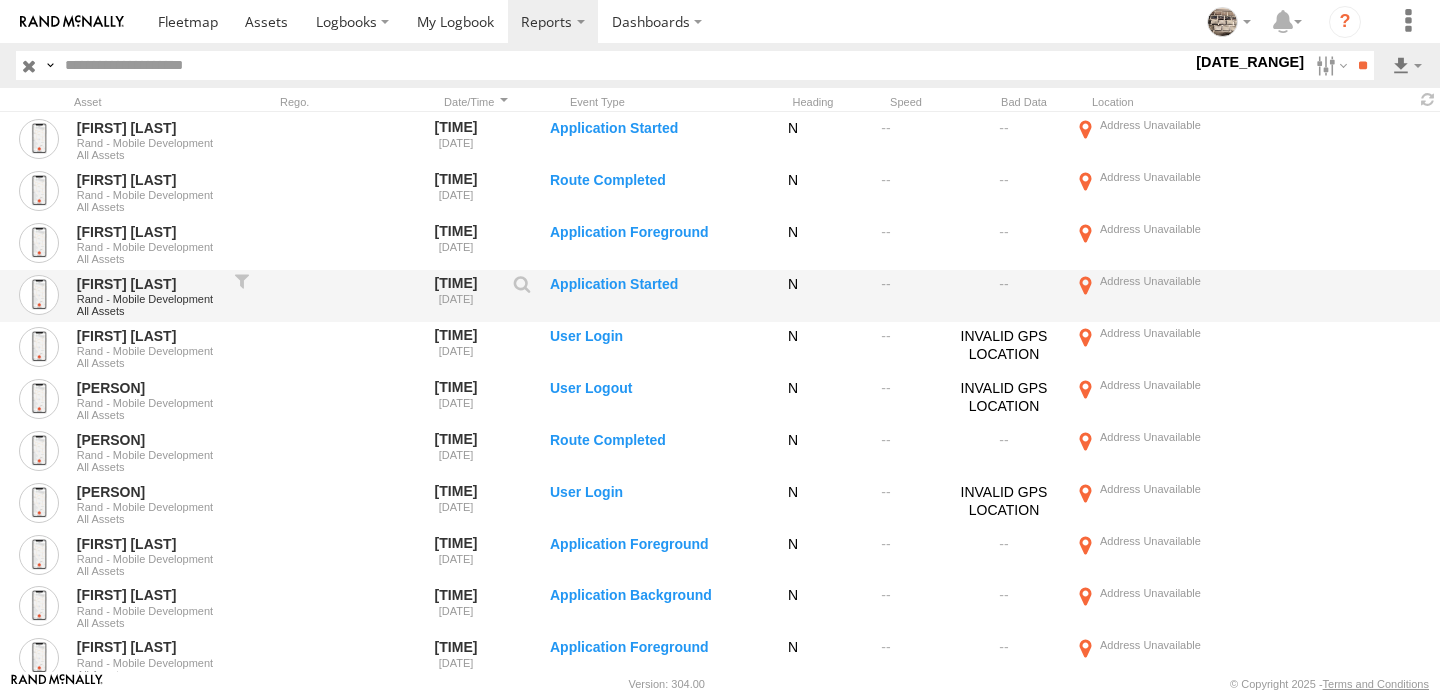 click on "Vladyslav Kishchak
Rand - Mobile Development
All Assets
13:16:34 31/07/2025
Application Started
N" at bounding box center [720, 296] 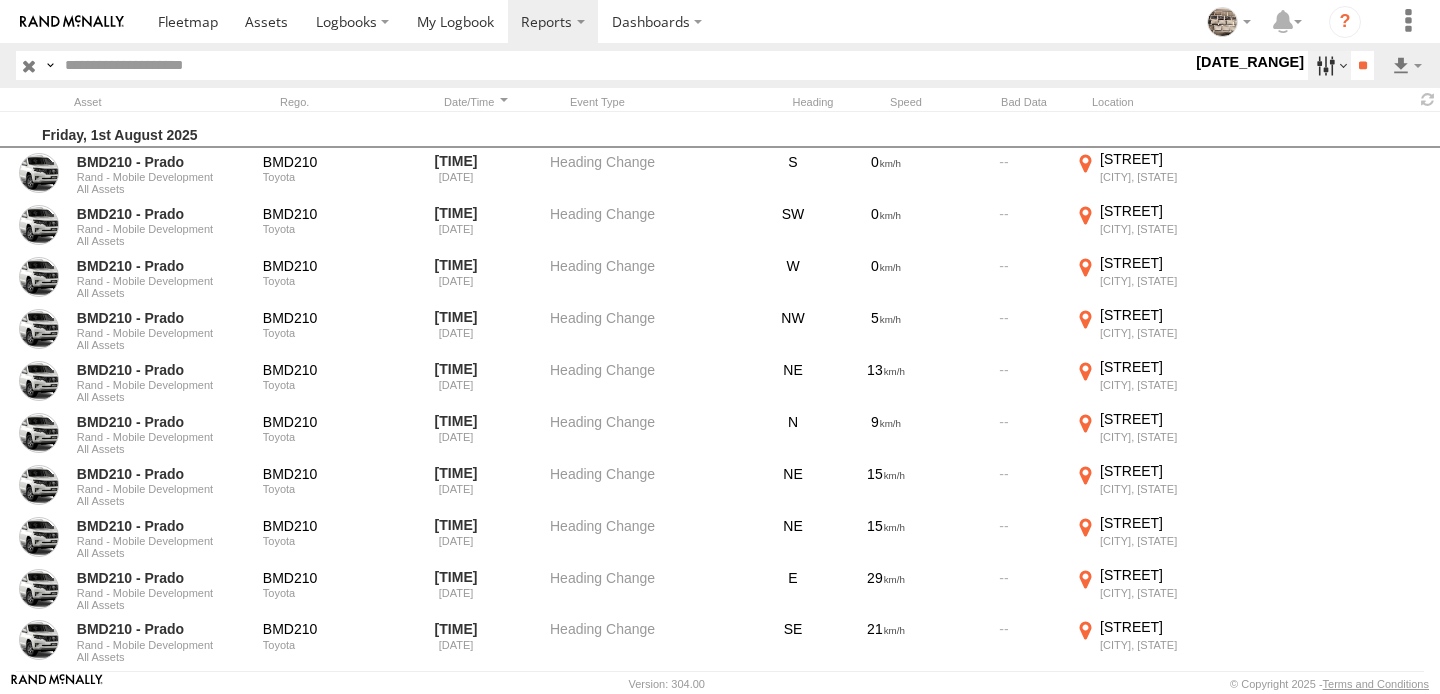 scroll, scrollTop: 0, scrollLeft: 0, axis: both 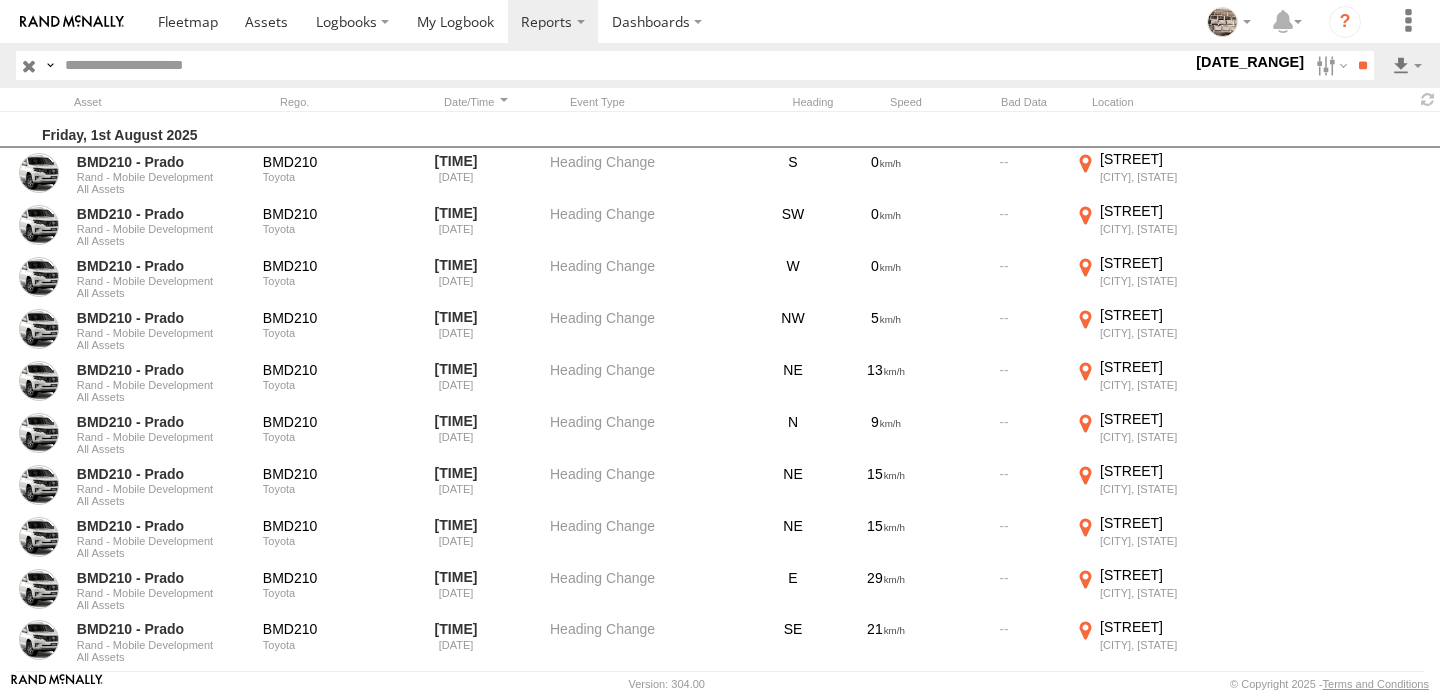 click at bounding box center (0, 0) 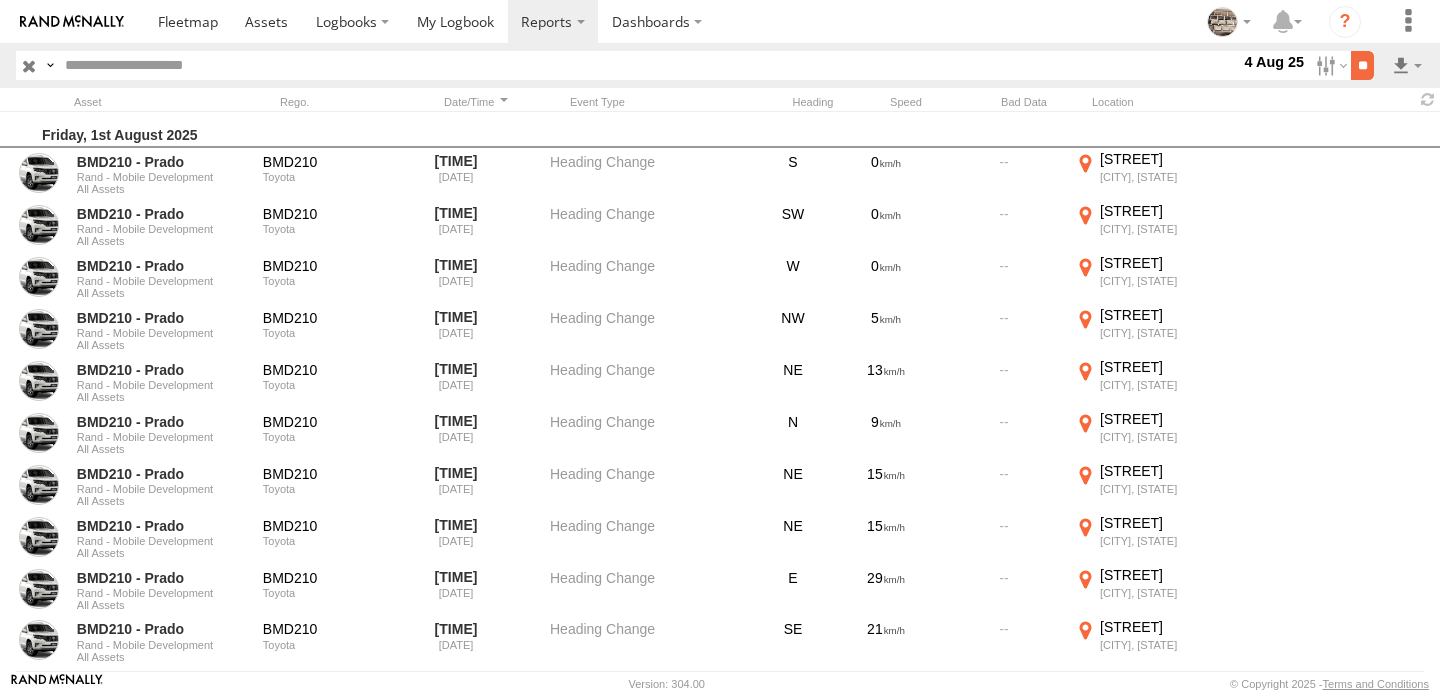 click on "**" at bounding box center (1362, 65) 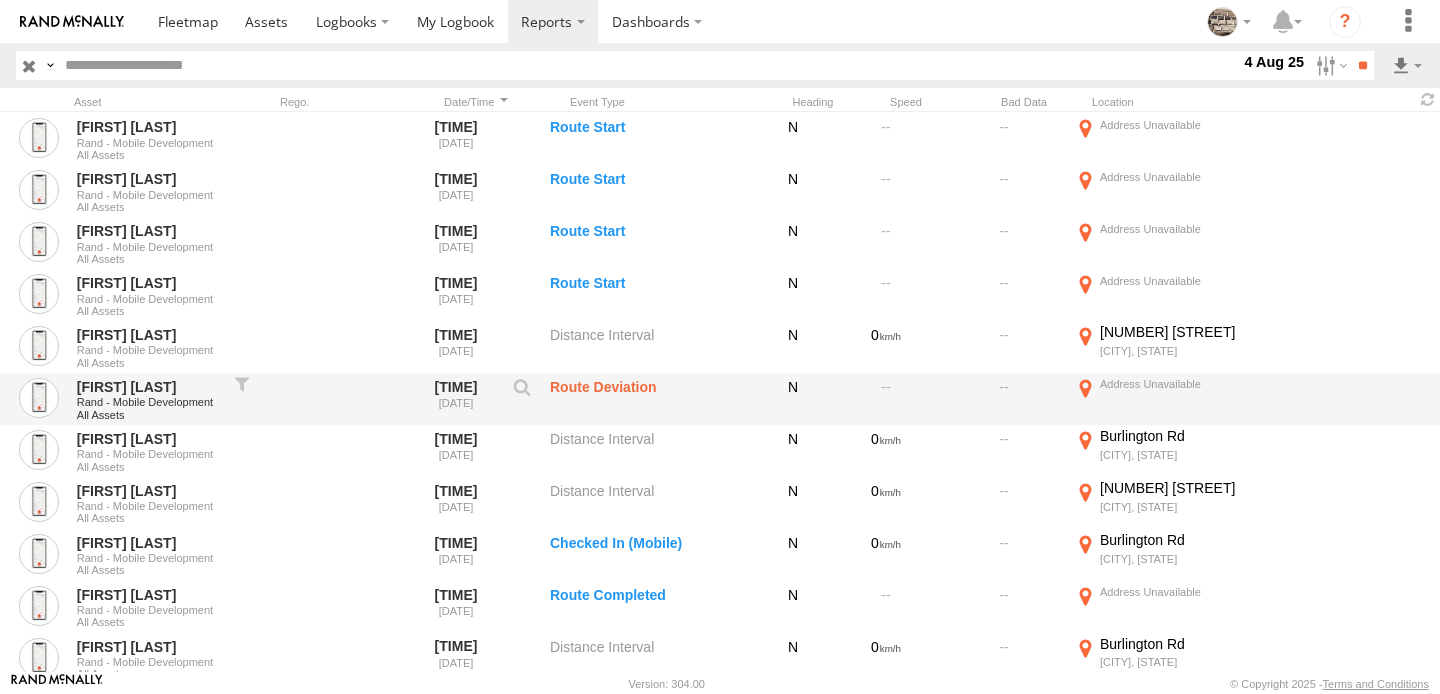 scroll, scrollTop: 621, scrollLeft: 0, axis: vertical 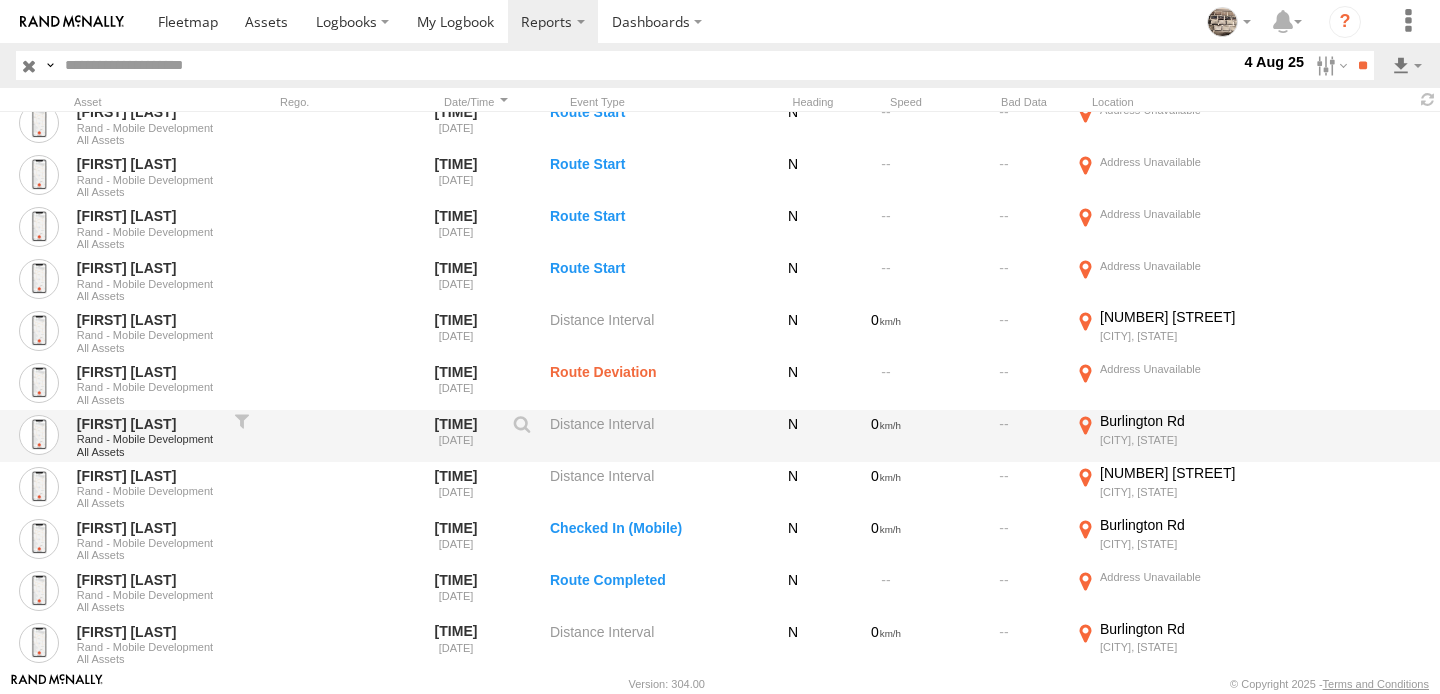 click on "Distance Interval" at bounding box center [650, 436] 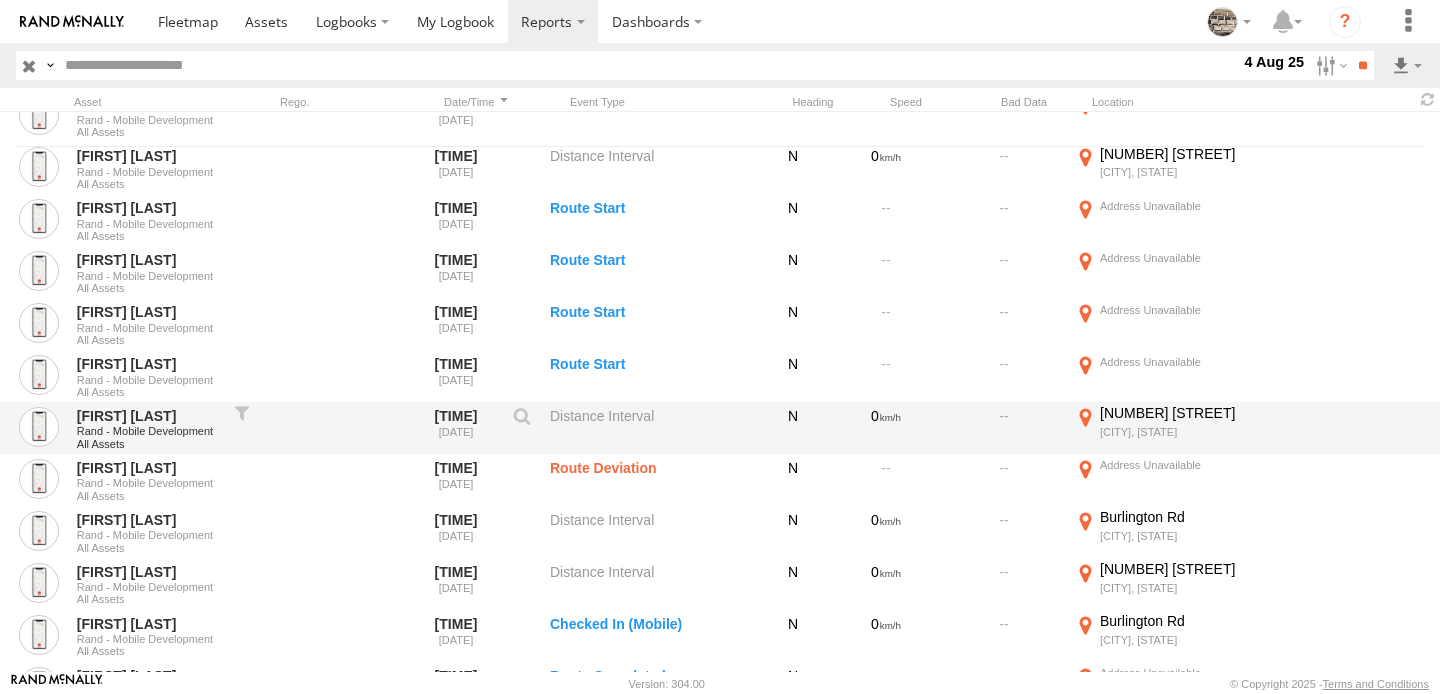scroll, scrollTop: 511, scrollLeft: 0, axis: vertical 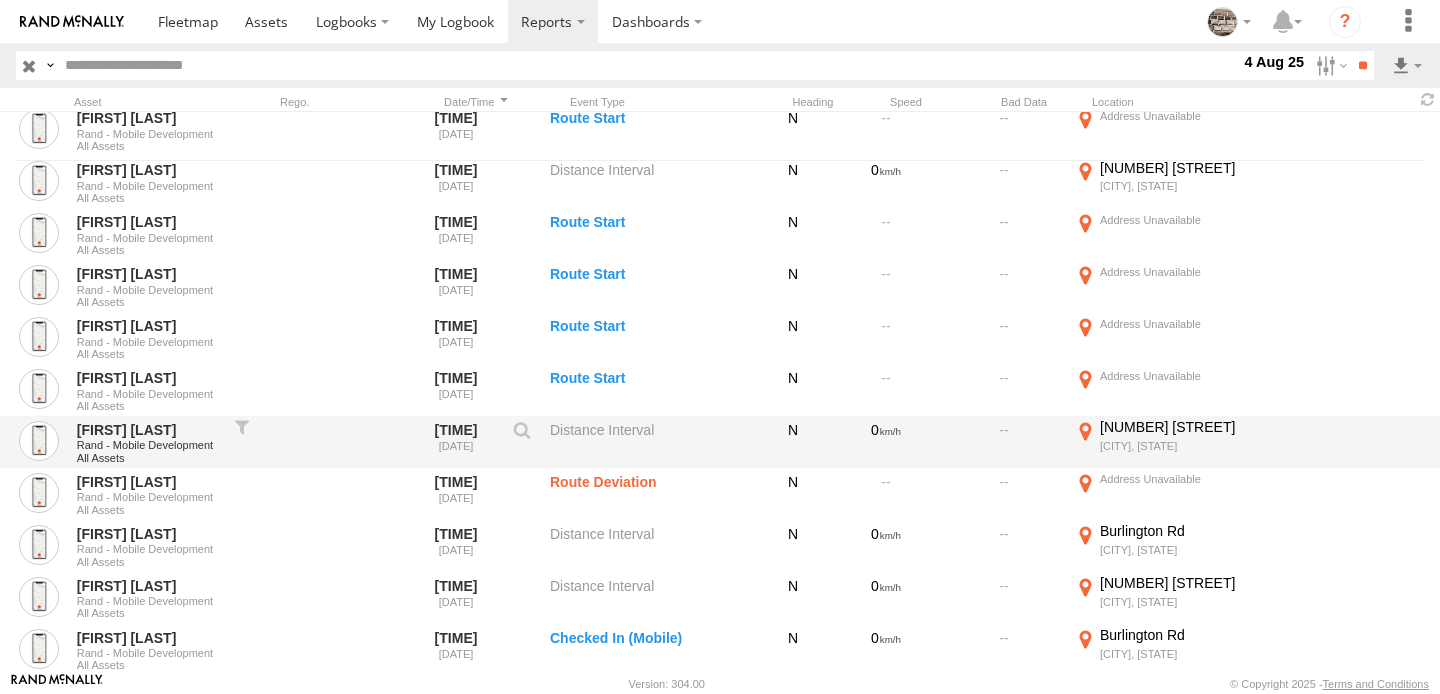 click on "Distance Interval" at bounding box center (650, 442) 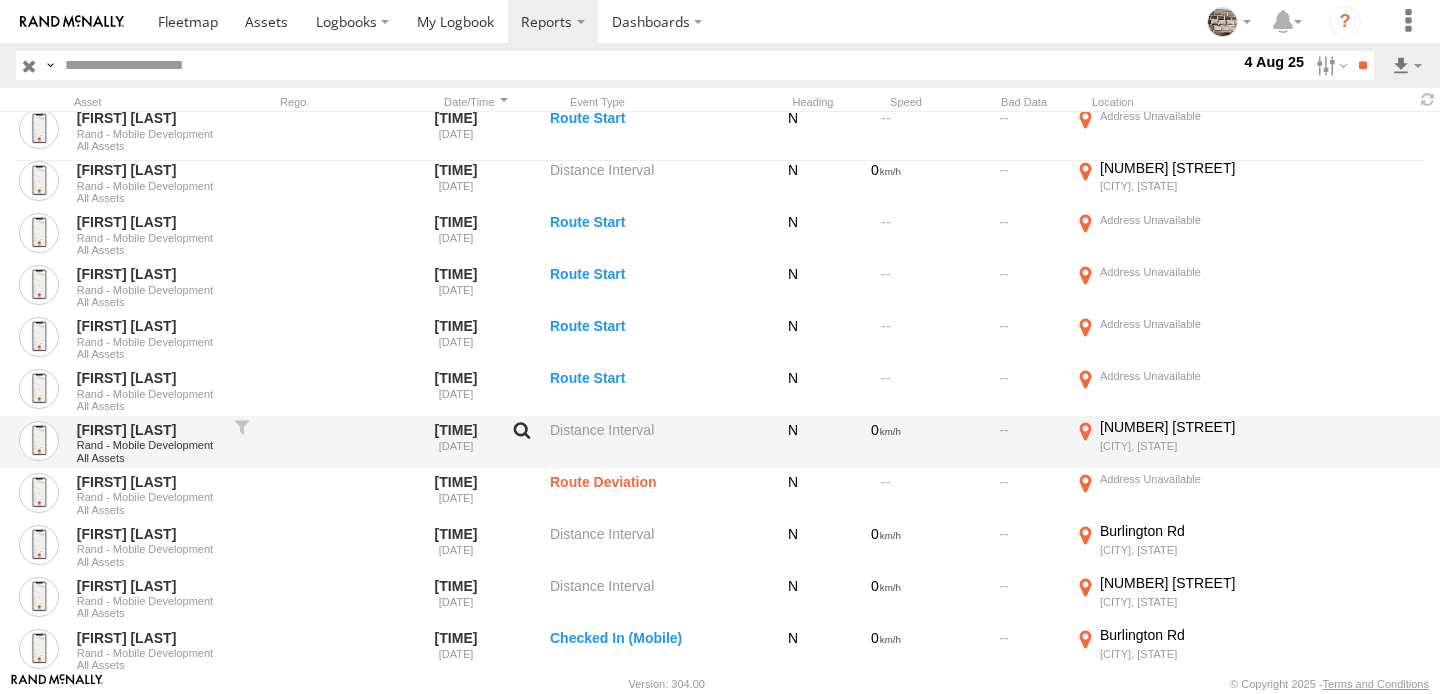 click at bounding box center (522, 435) 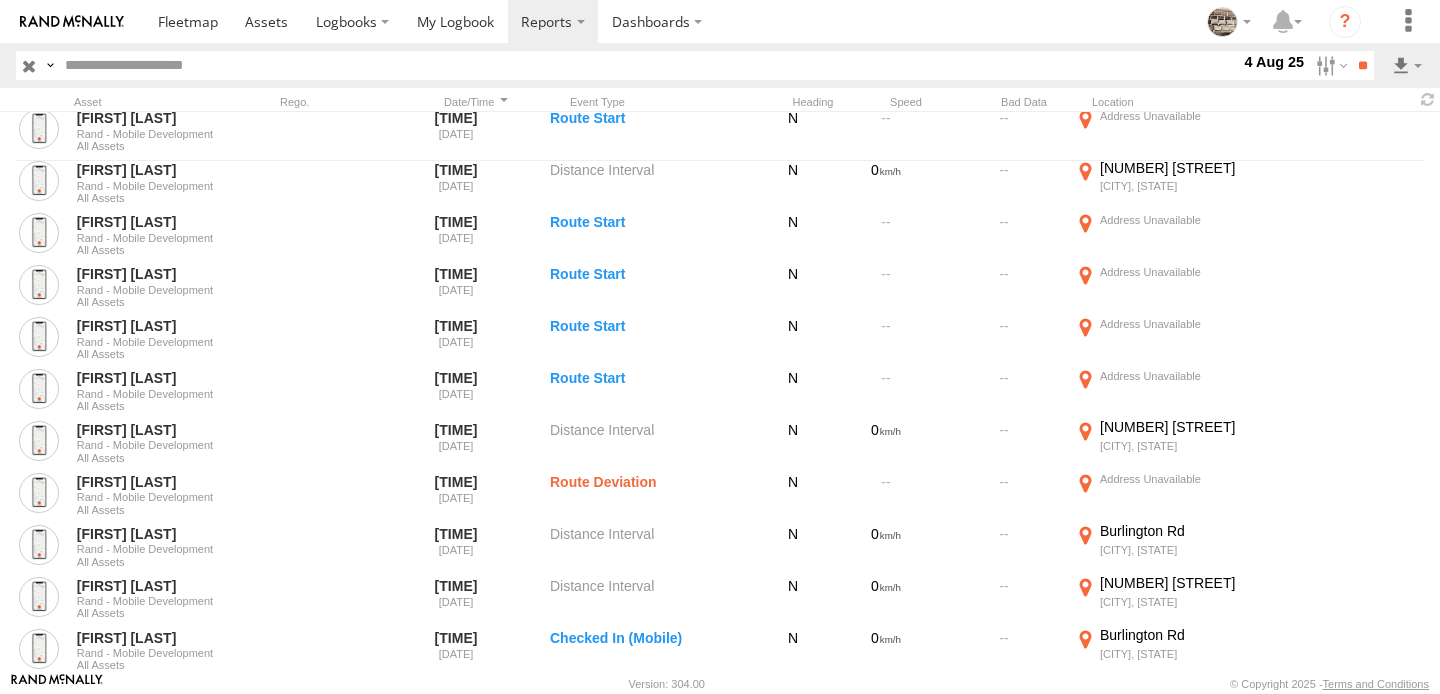 scroll, scrollTop: 134, scrollLeft: 0, axis: vertical 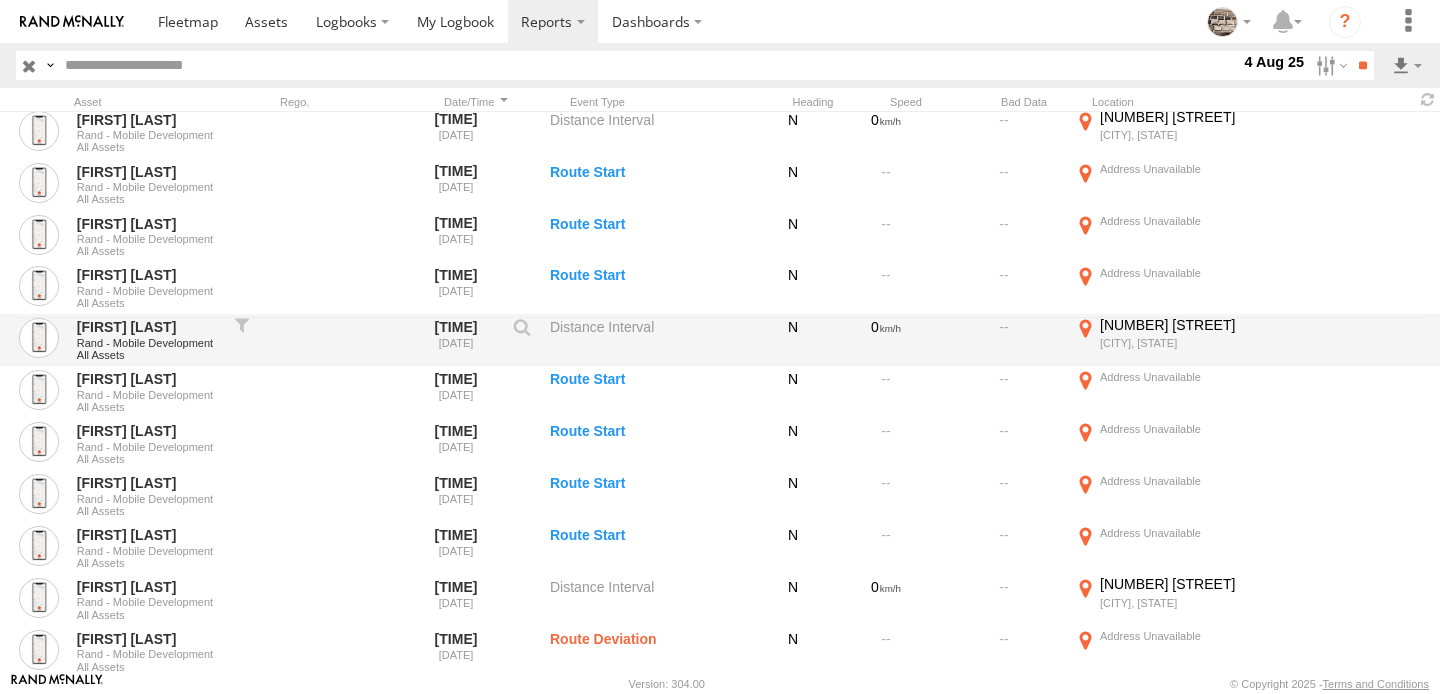 click on "Distance Interval" at bounding box center (650, 340) 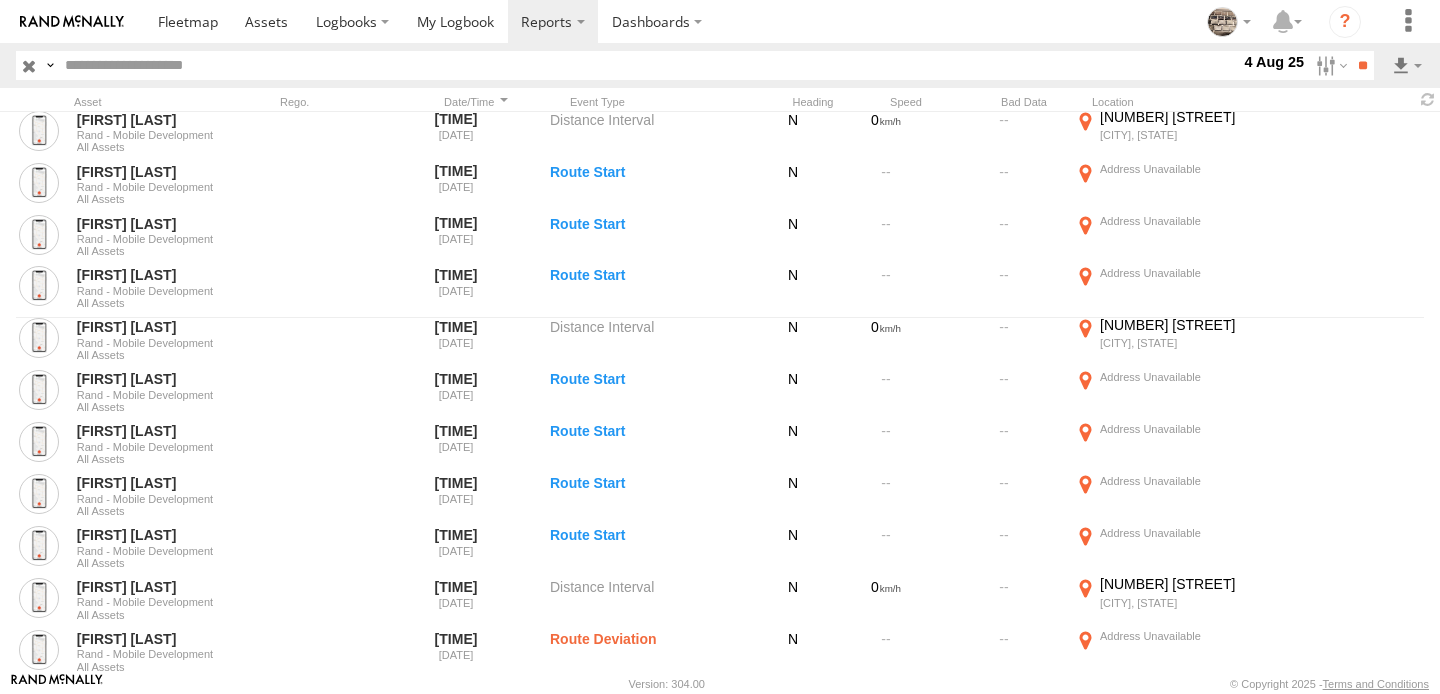 click on "×" at bounding box center [0, 0] 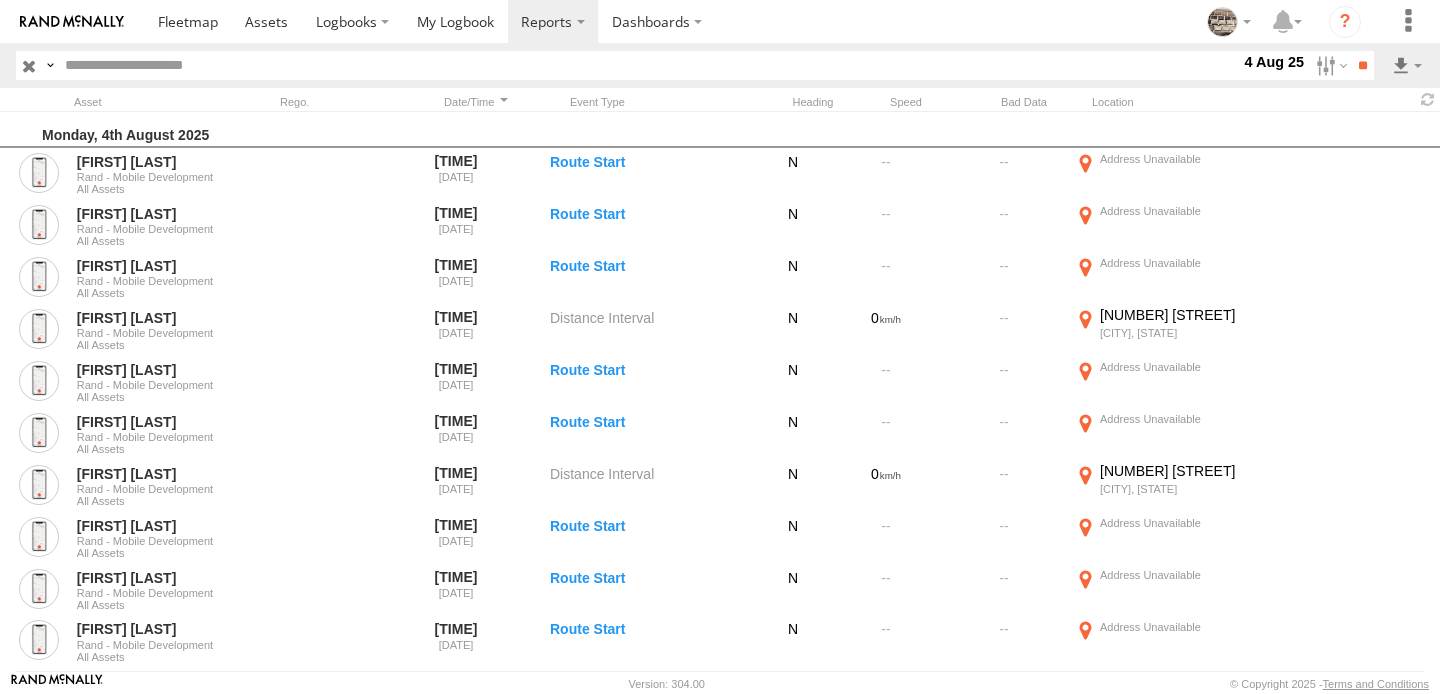 scroll, scrollTop: 0, scrollLeft: 0, axis: both 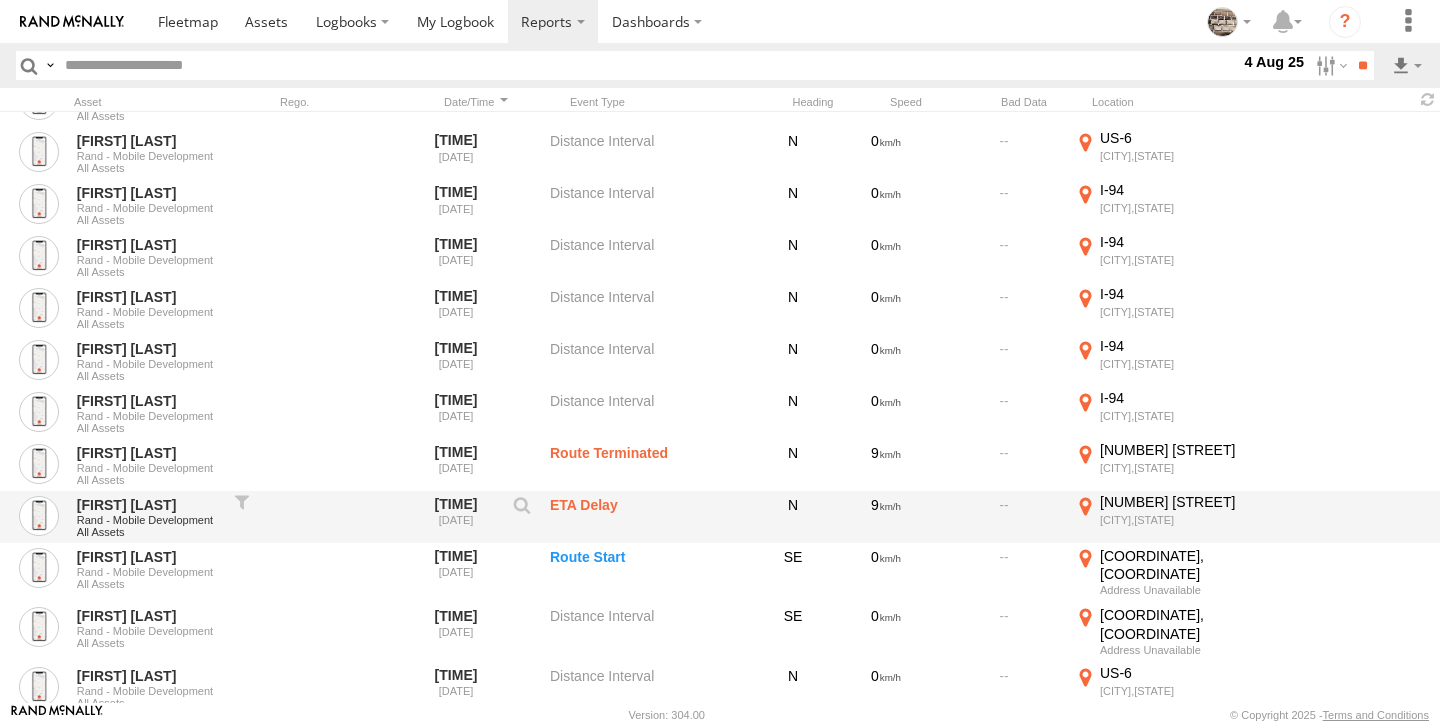 click on "ETA Delay" at bounding box center [650, 517] 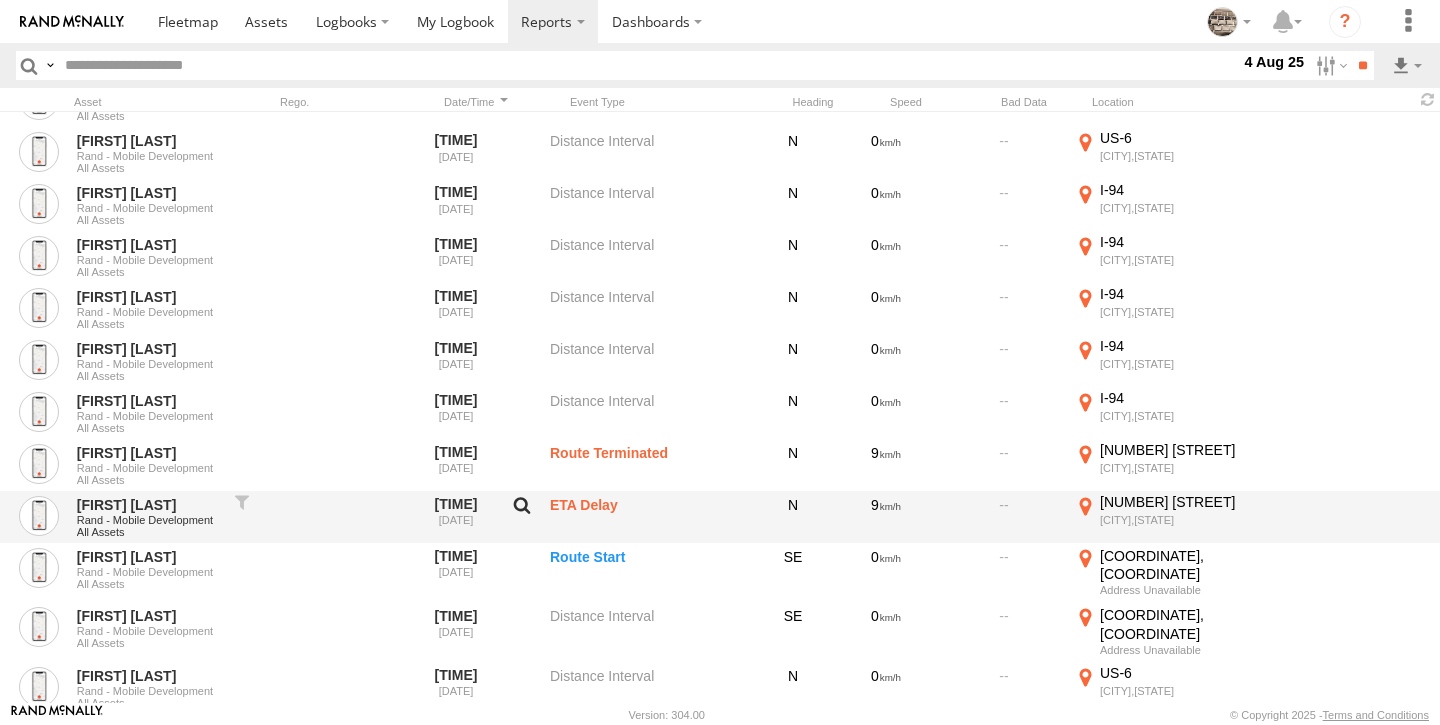 click at bounding box center [522, 510] 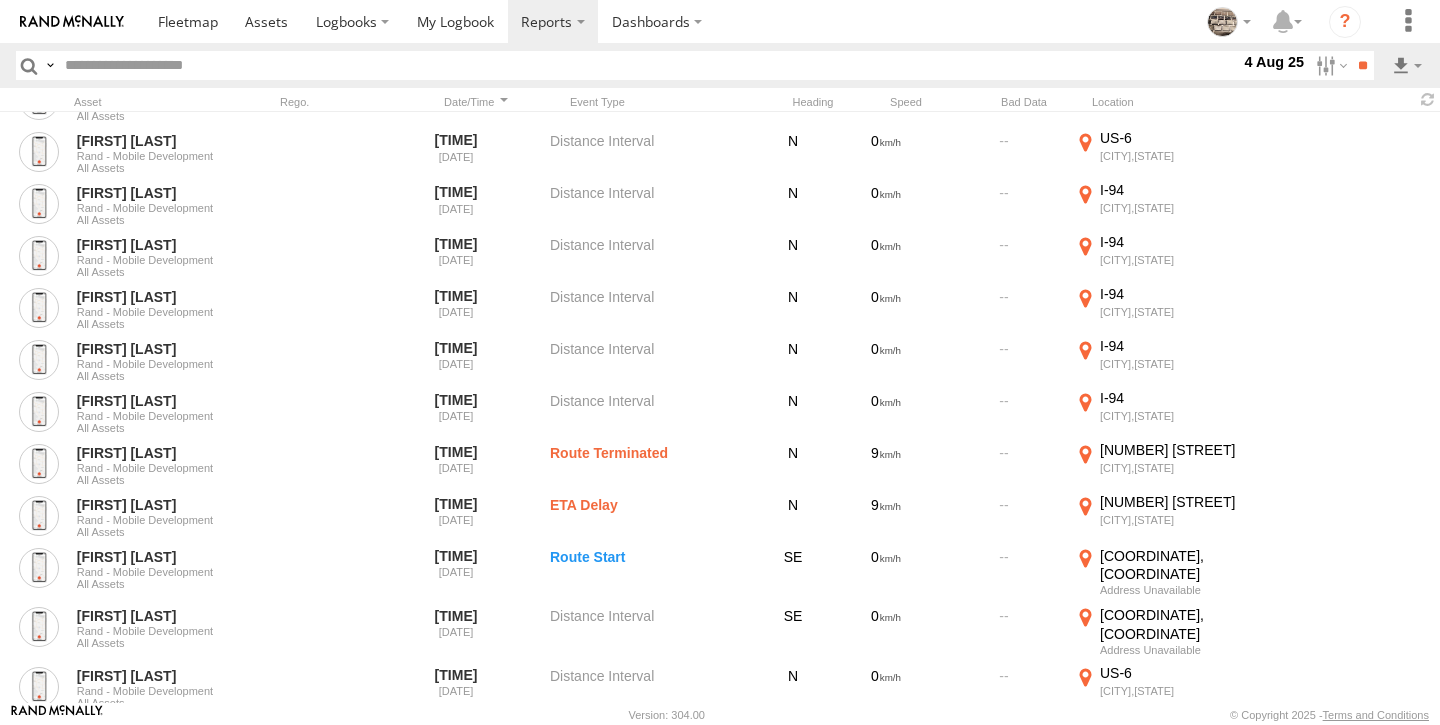 scroll, scrollTop: 109, scrollLeft: 0, axis: vertical 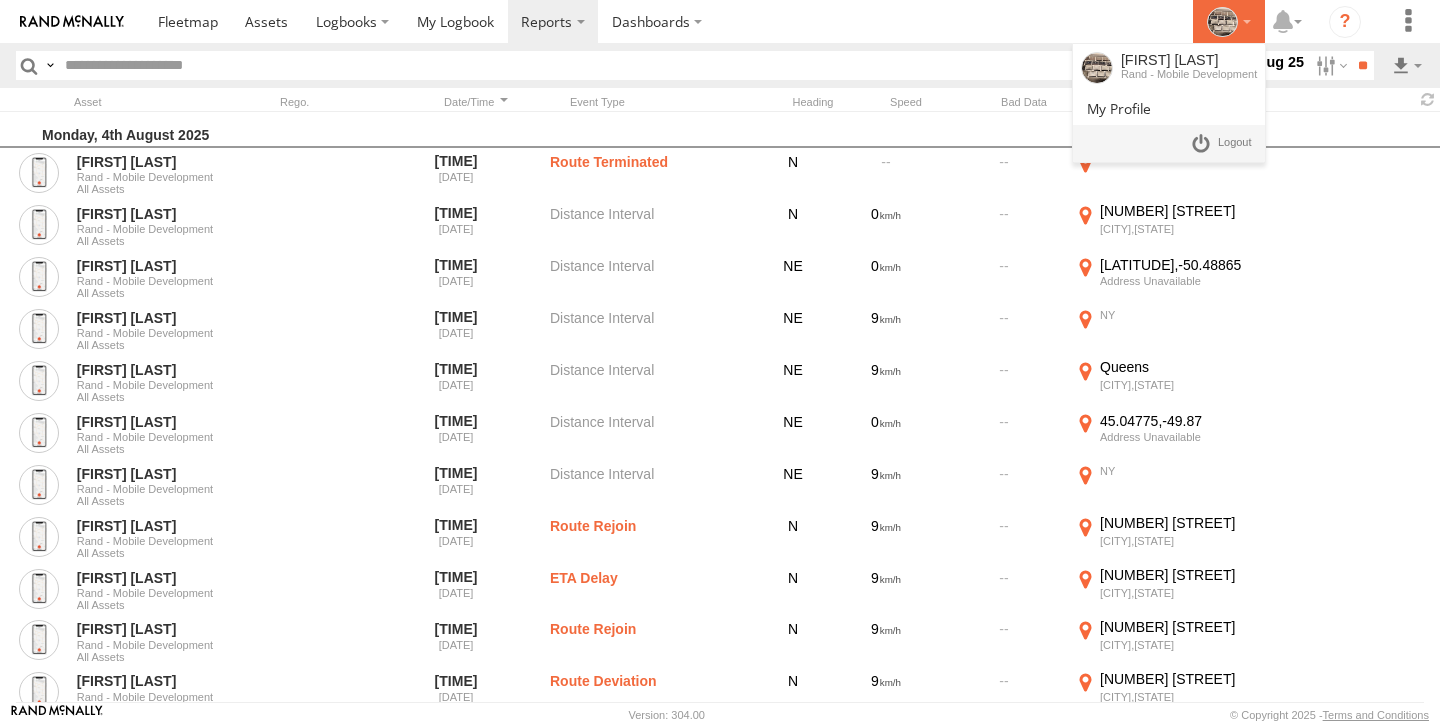 click at bounding box center [1229, 22] 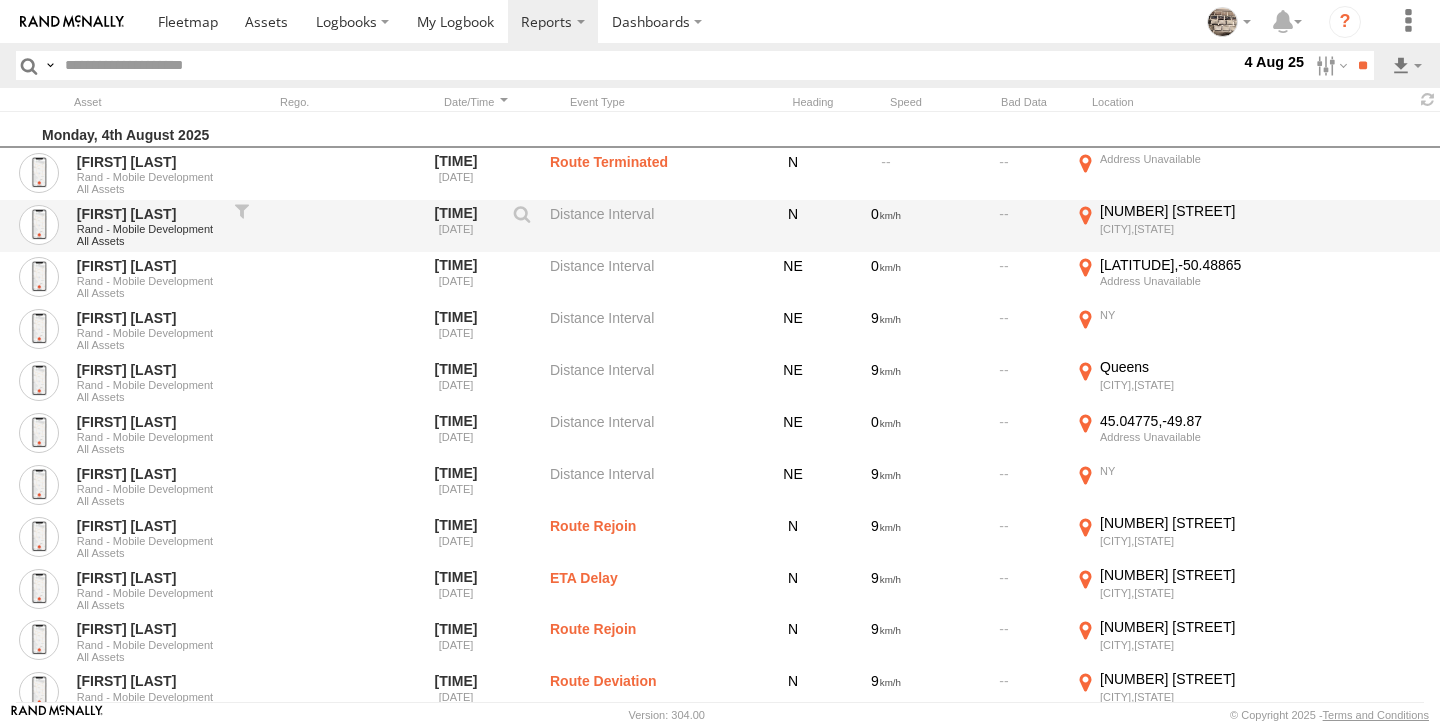 click on "Vladyslav Kishchak
Rand - Mobile Development
All Assets
16:27:55 04/08/2025
Distance Interval
N
0
246 Powell St
Downtown San Francisco,CA
37.78736 -122.40823" at bounding box center (720, 226) 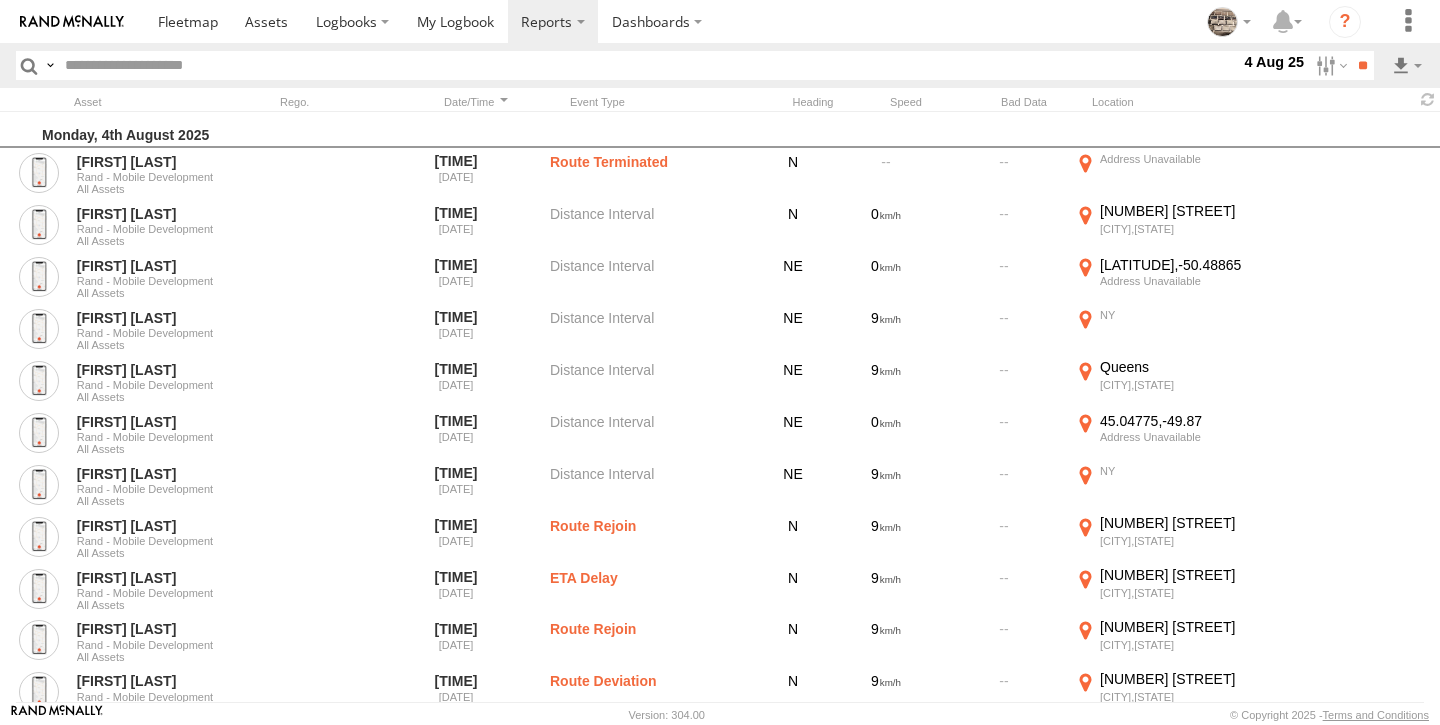 scroll, scrollTop: 0, scrollLeft: 0, axis: both 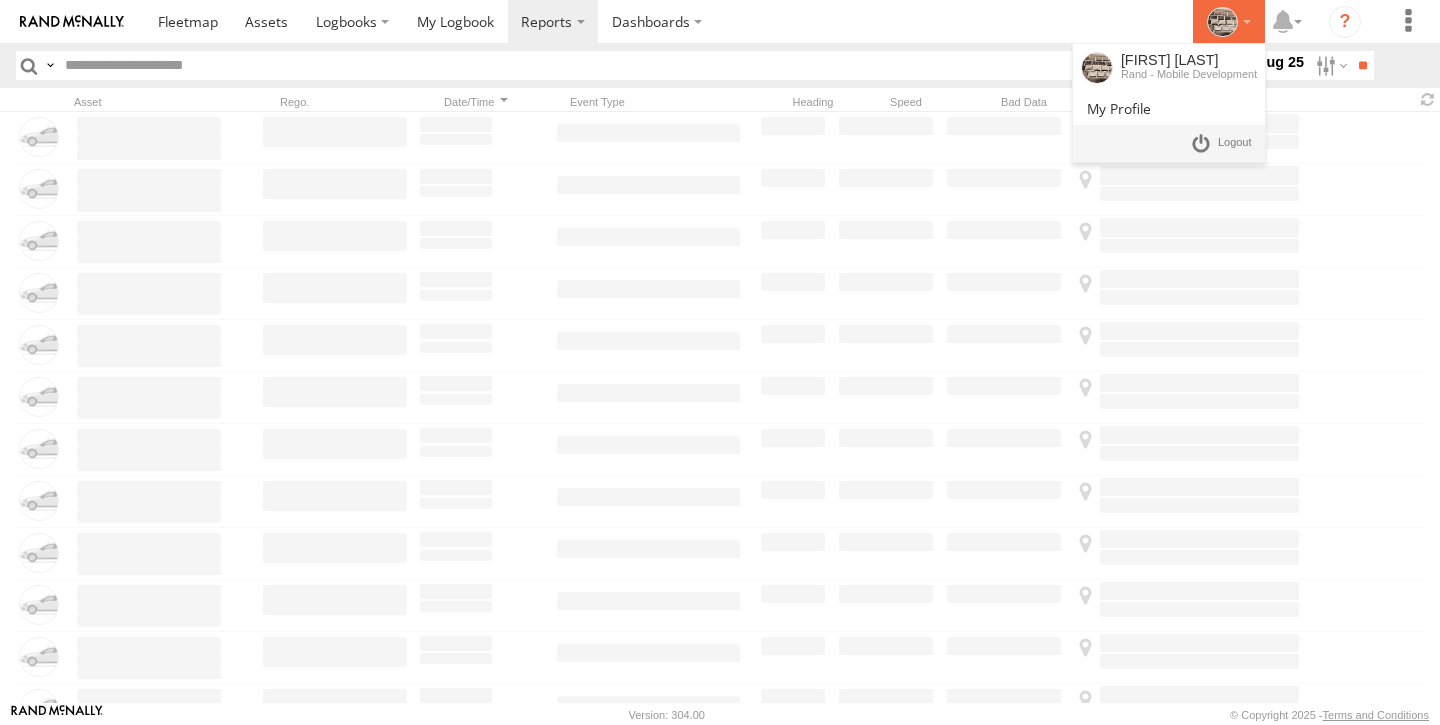 click at bounding box center (1222, 22) 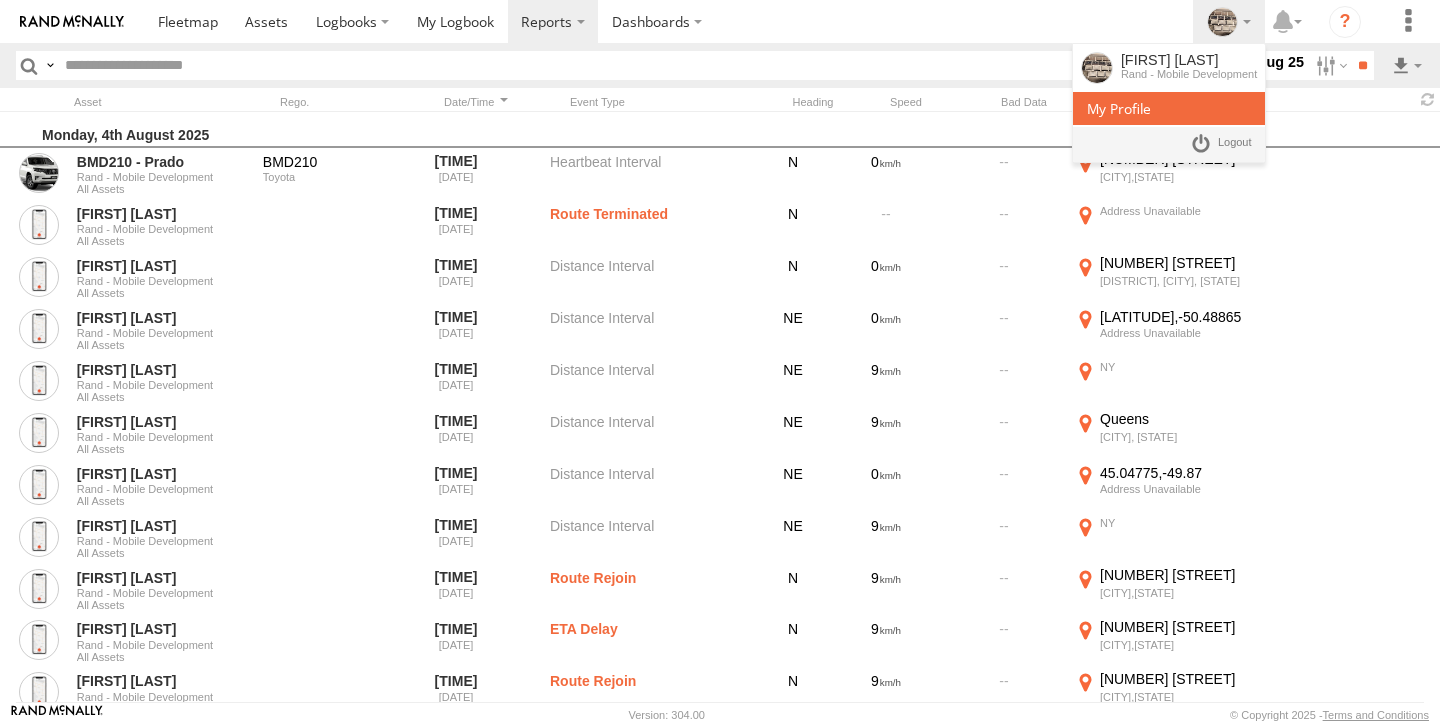 click at bounding box center (1119, 108) 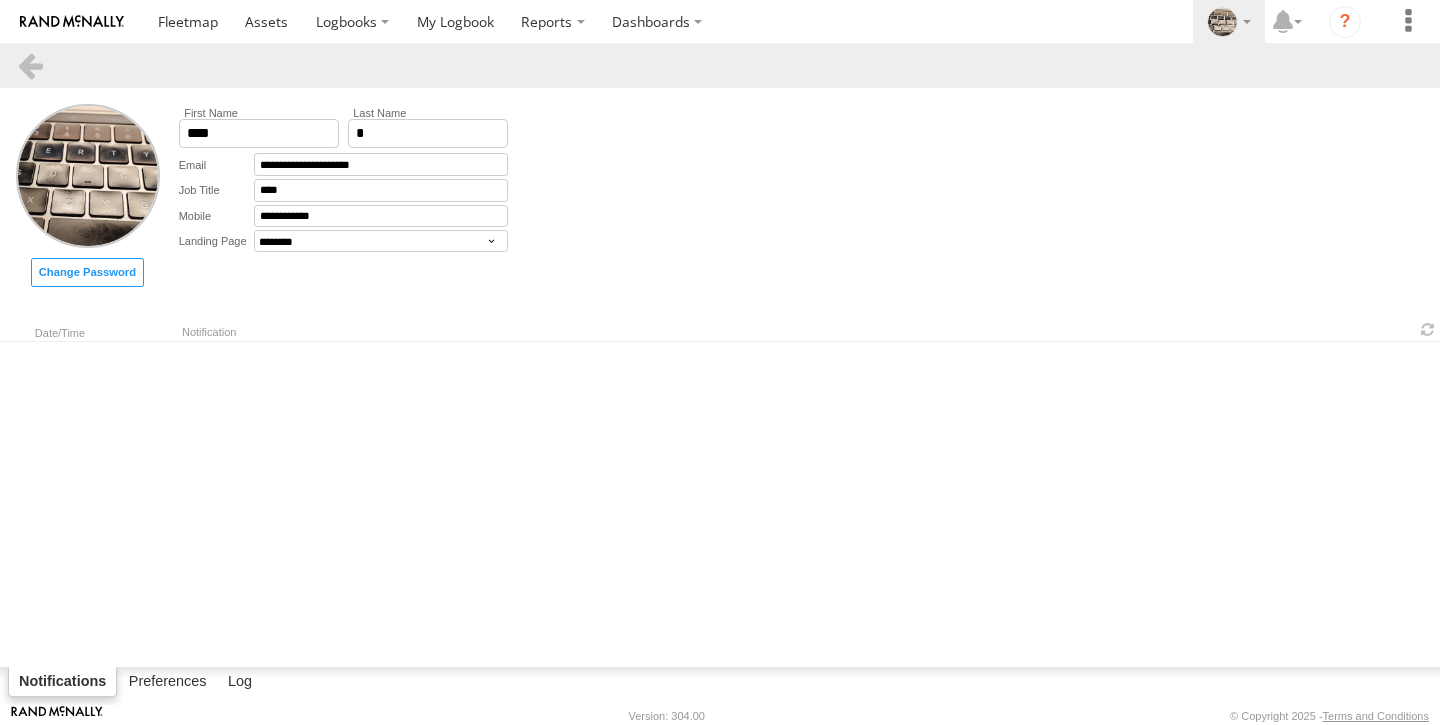 select on "********" 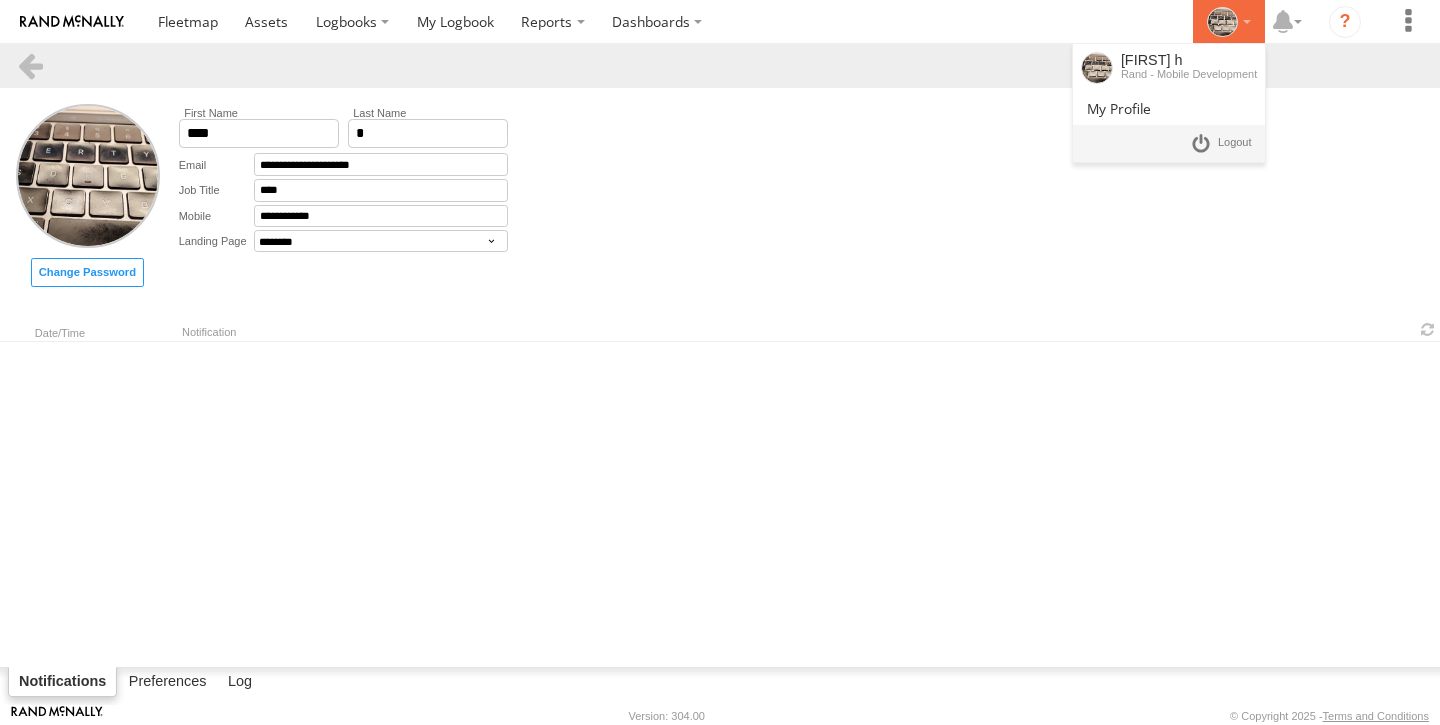 click at bounding box center [1229, 22] 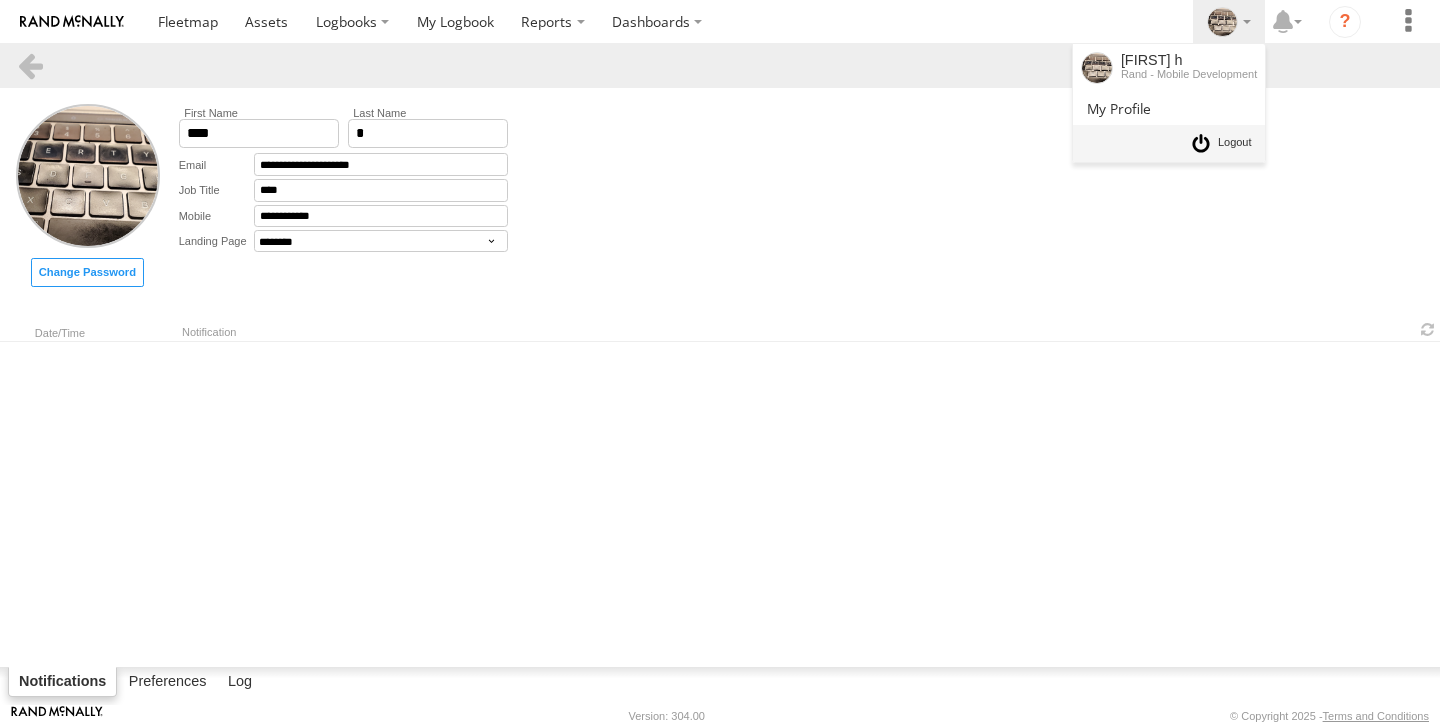 click at bounding box center [1235, 143] 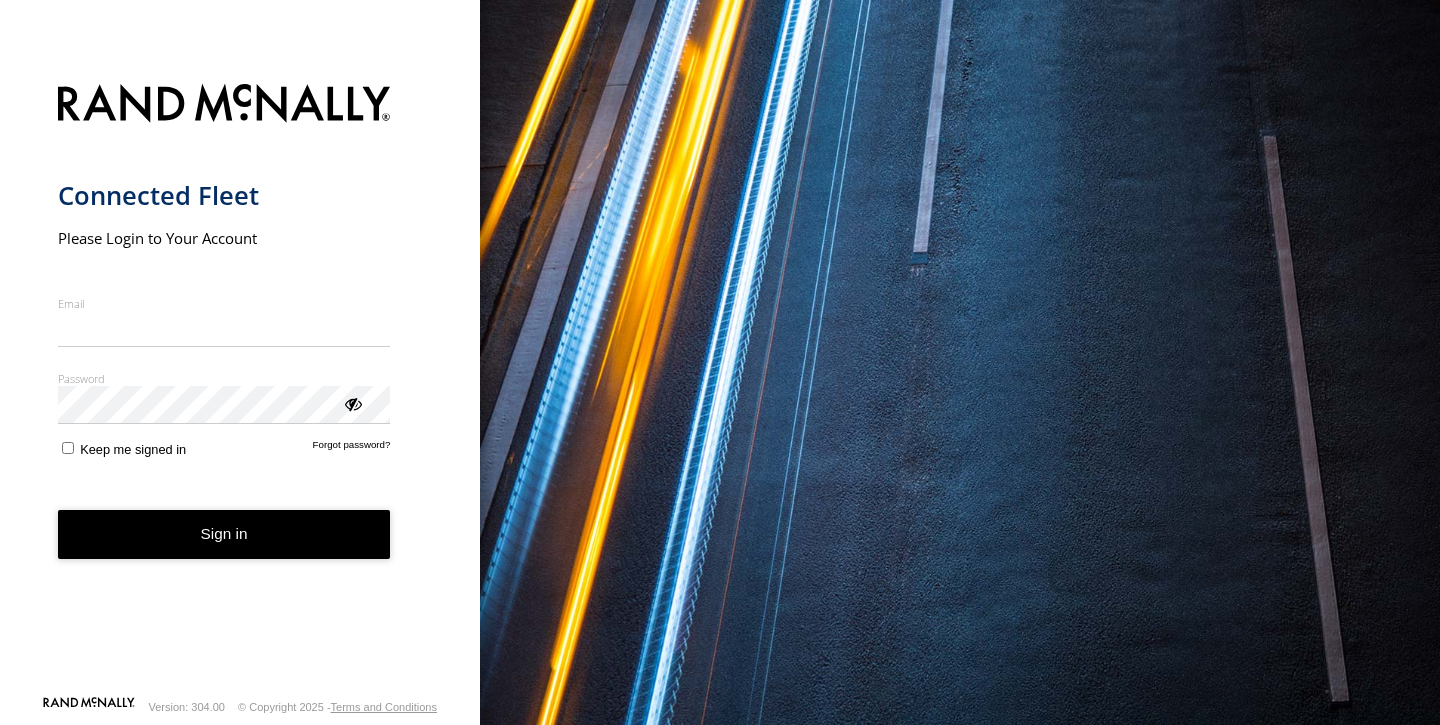 scroll, scrollTop: 0, scrollLeft: 0, axis: both 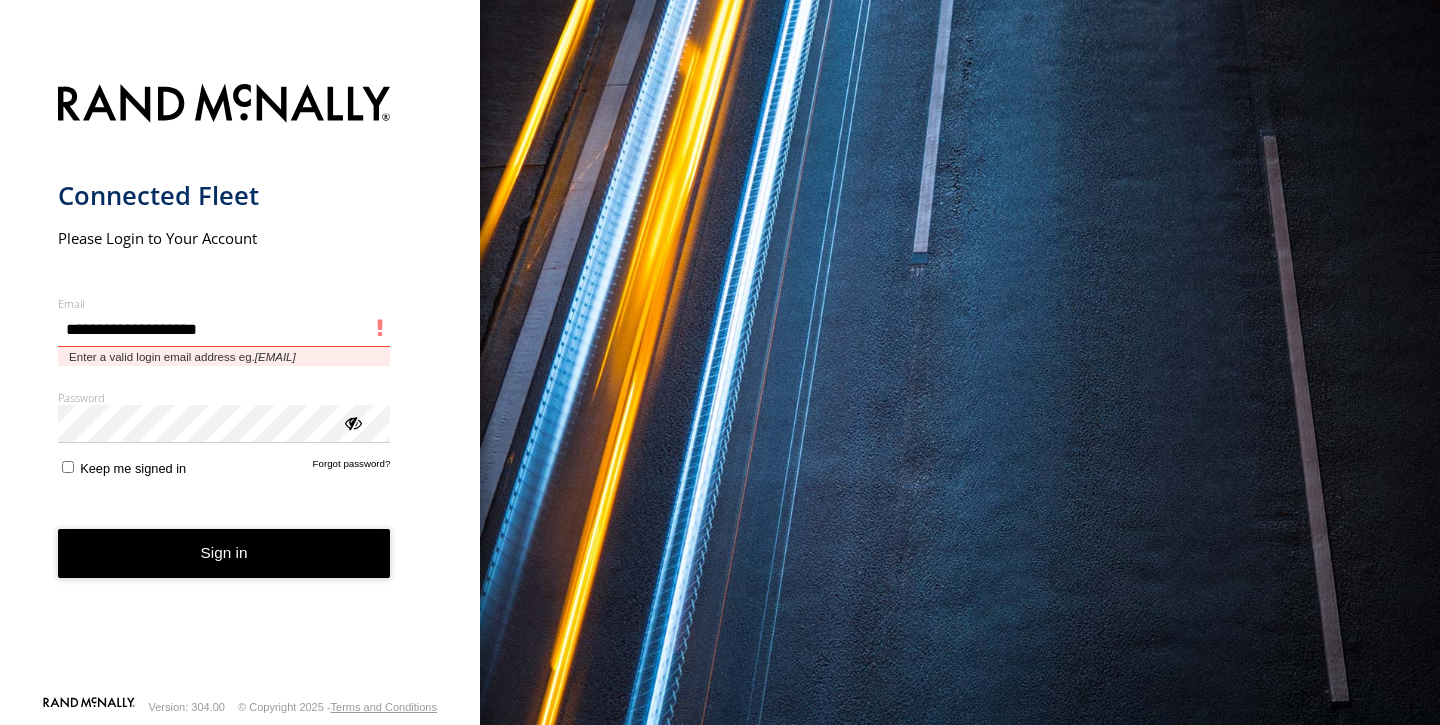click on "**********" at bounding box center (224, 329) 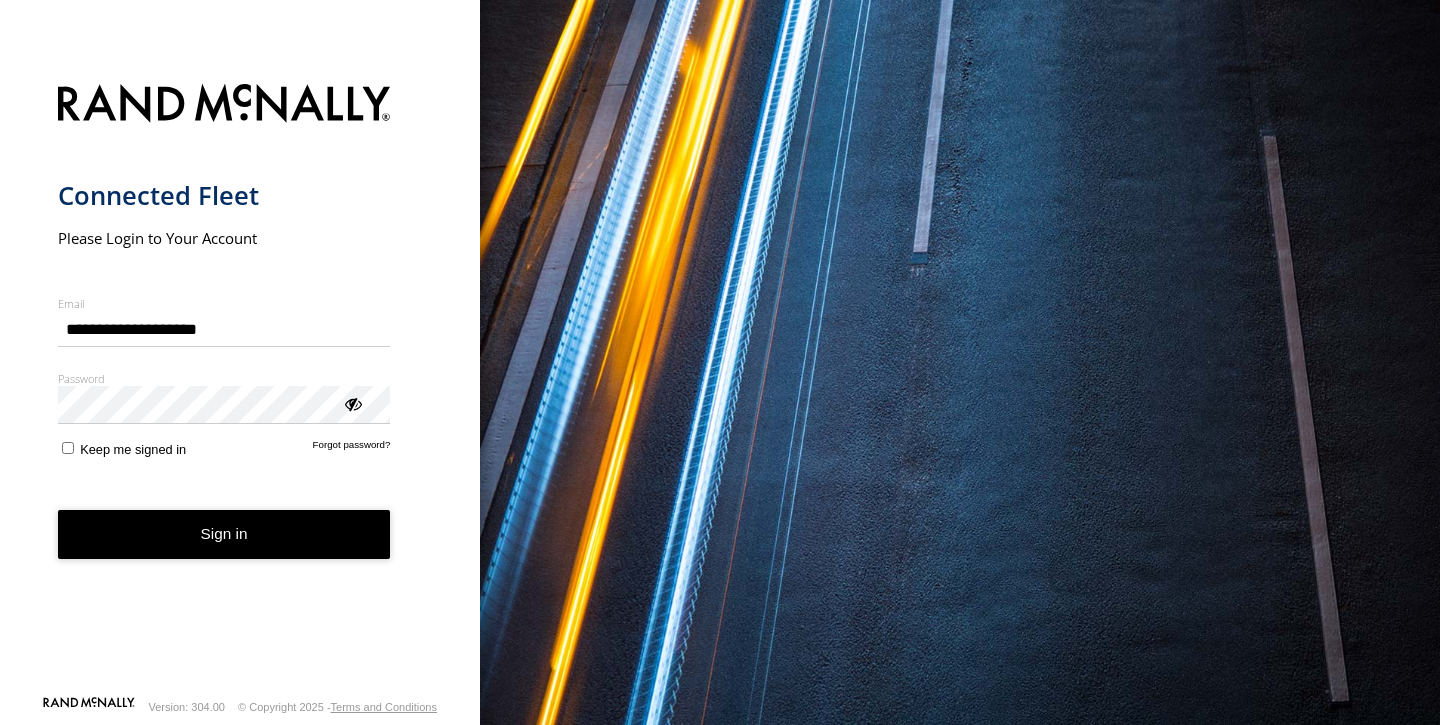 click on "Sign in" at bounding box center [224, 534] 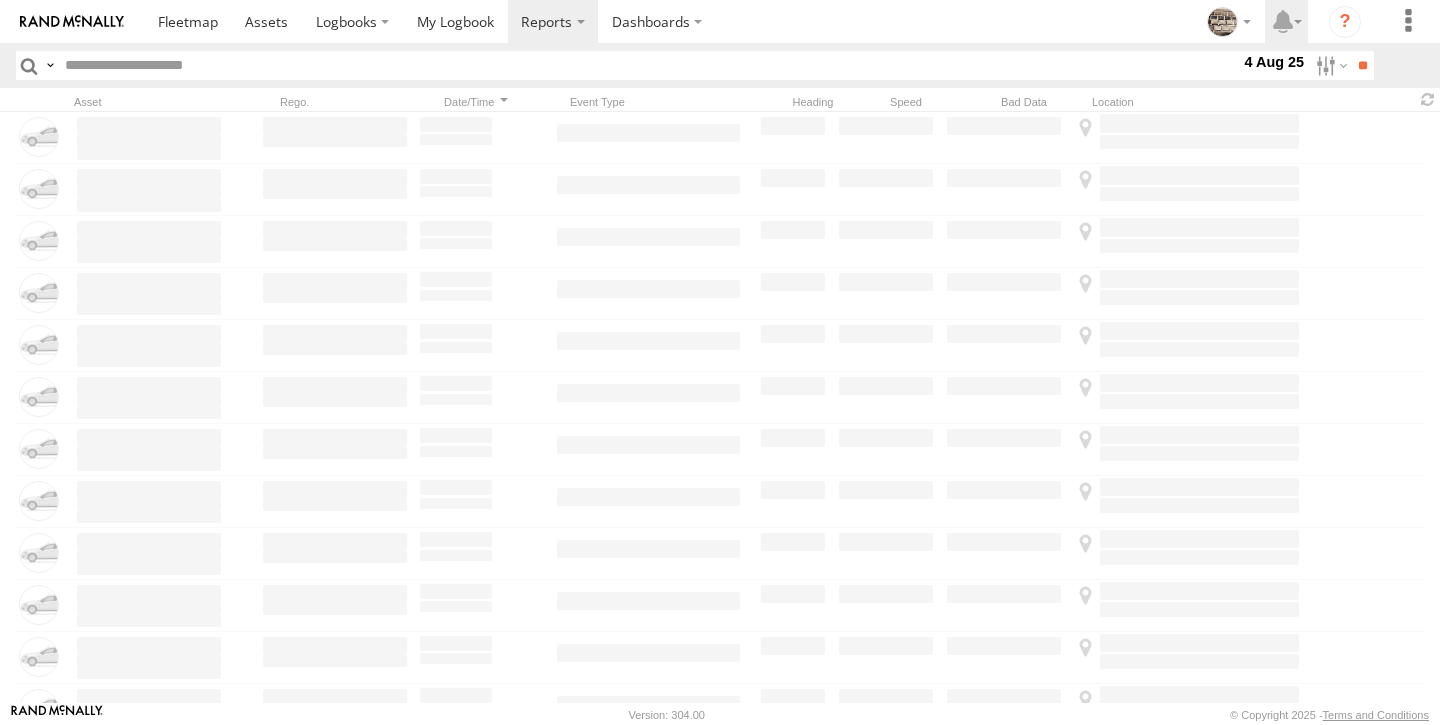 scroll, scrollTop: 0, scrollLeft: 0, axis: both 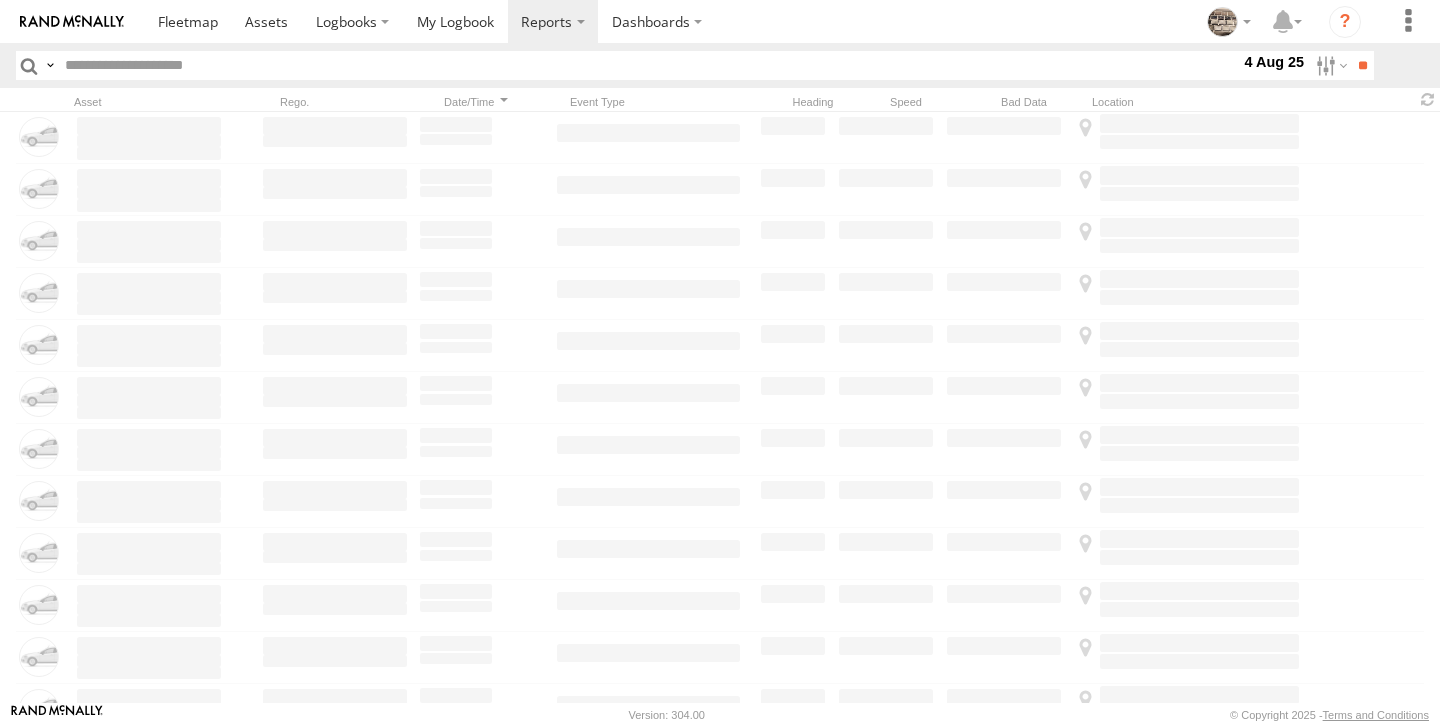 click on "Close" at bounding box center (0, 0) 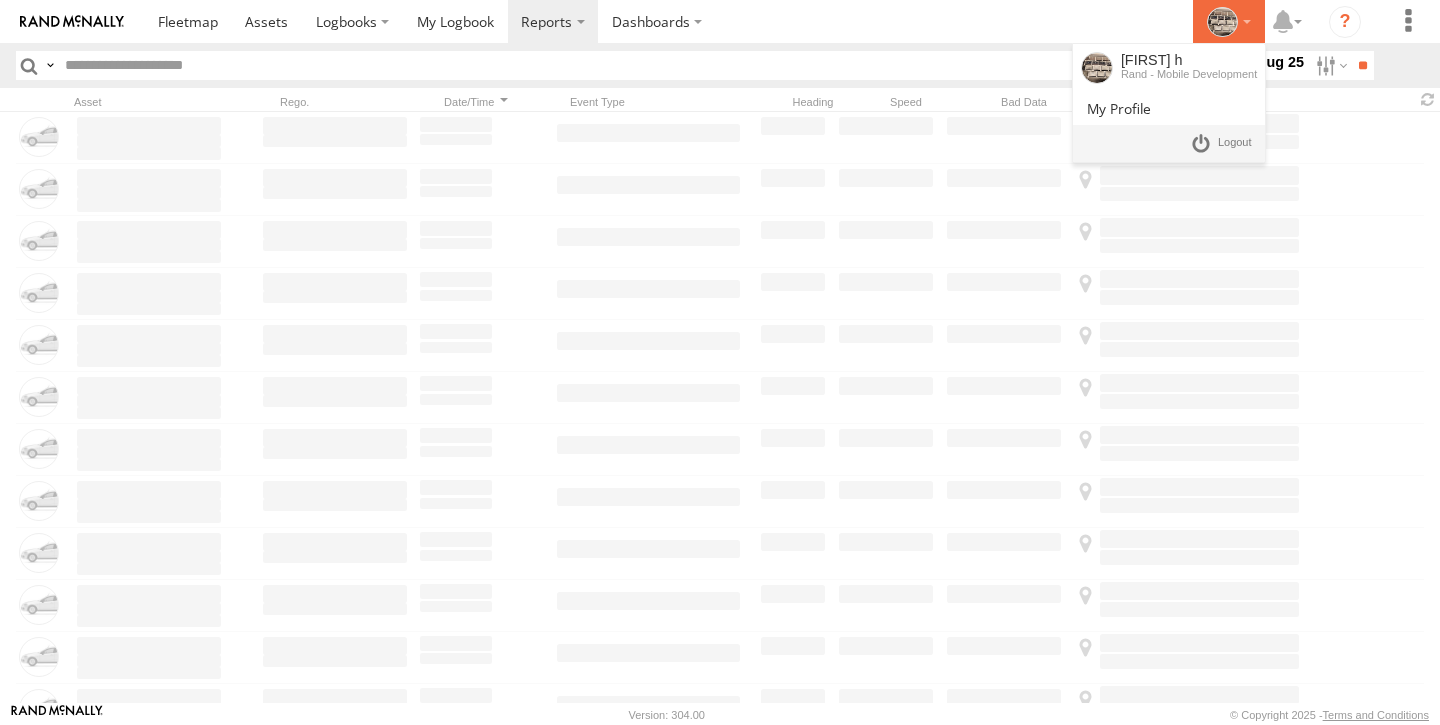click at bounding box center (1222, 22) 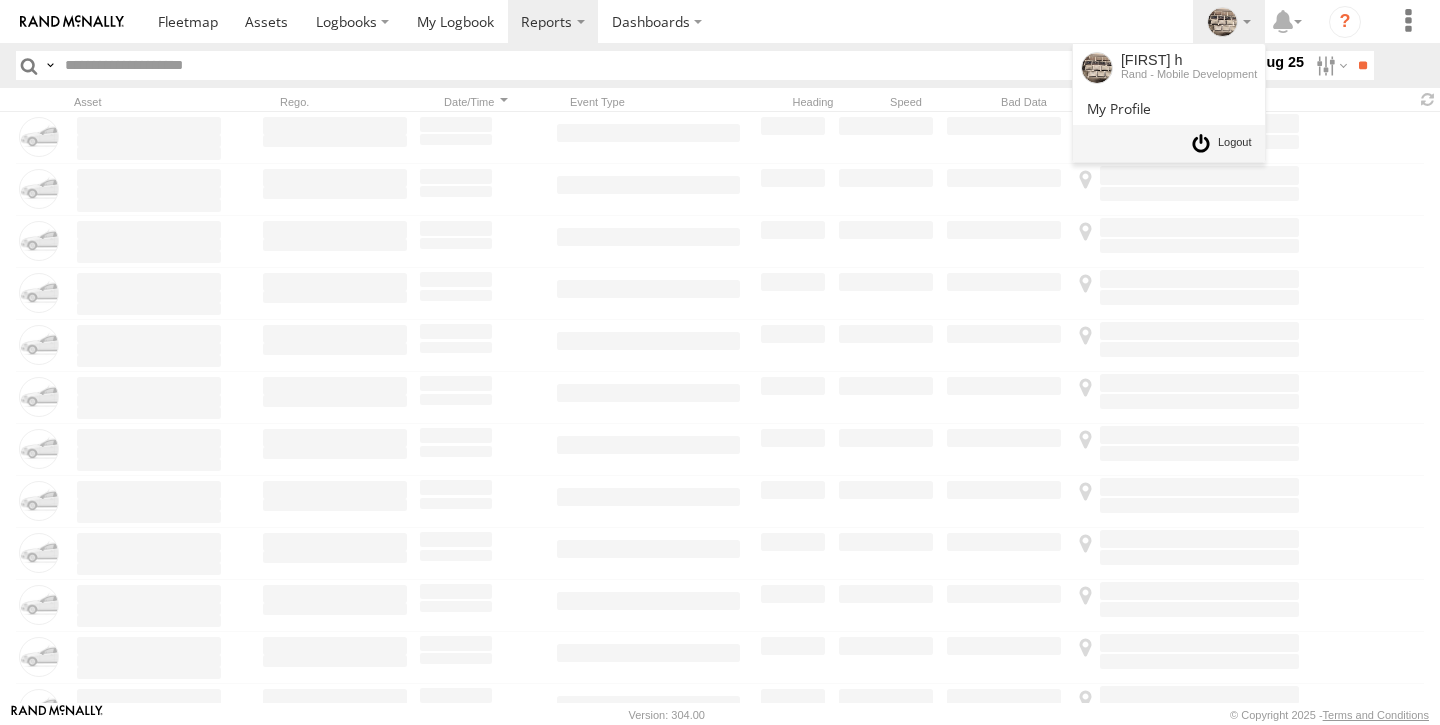 click at bounding box center (1235, 143) 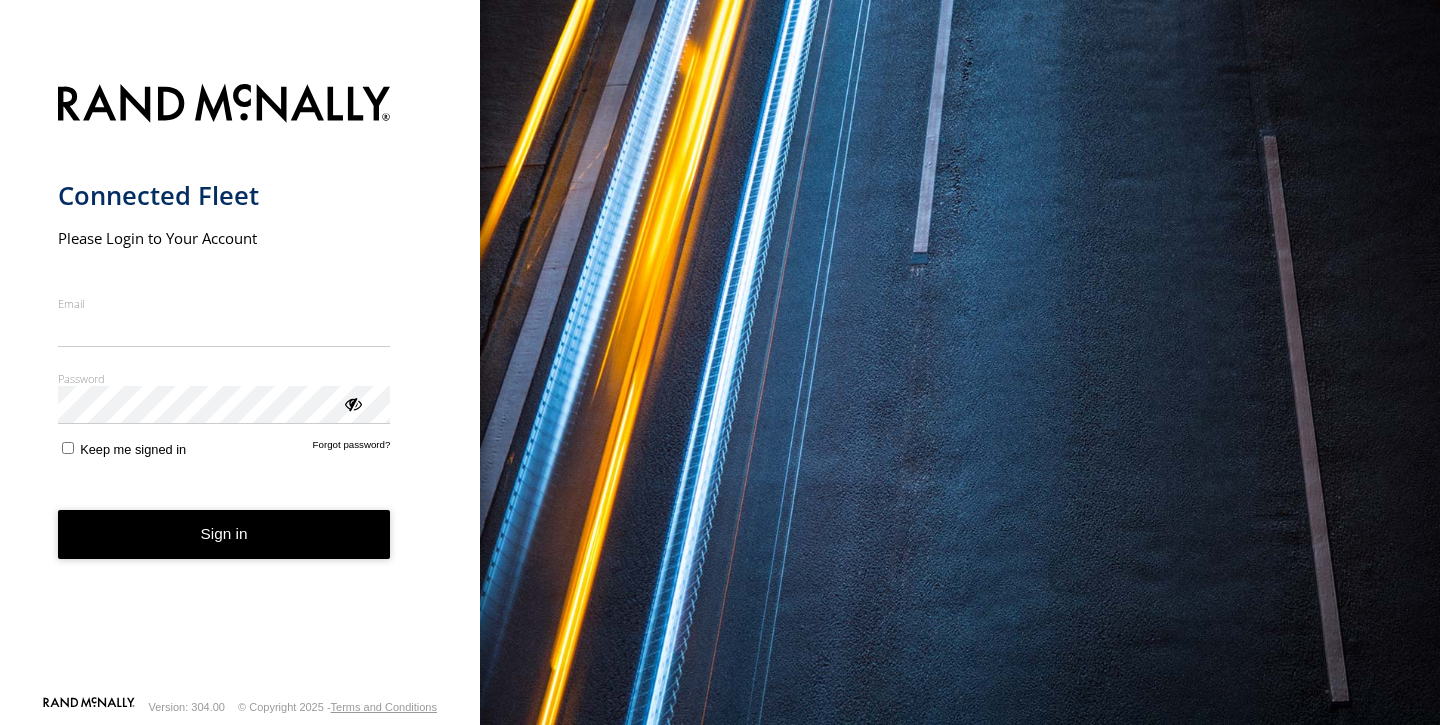 scroll, scrollTop: 0, scrollLeft: 0, axis: both 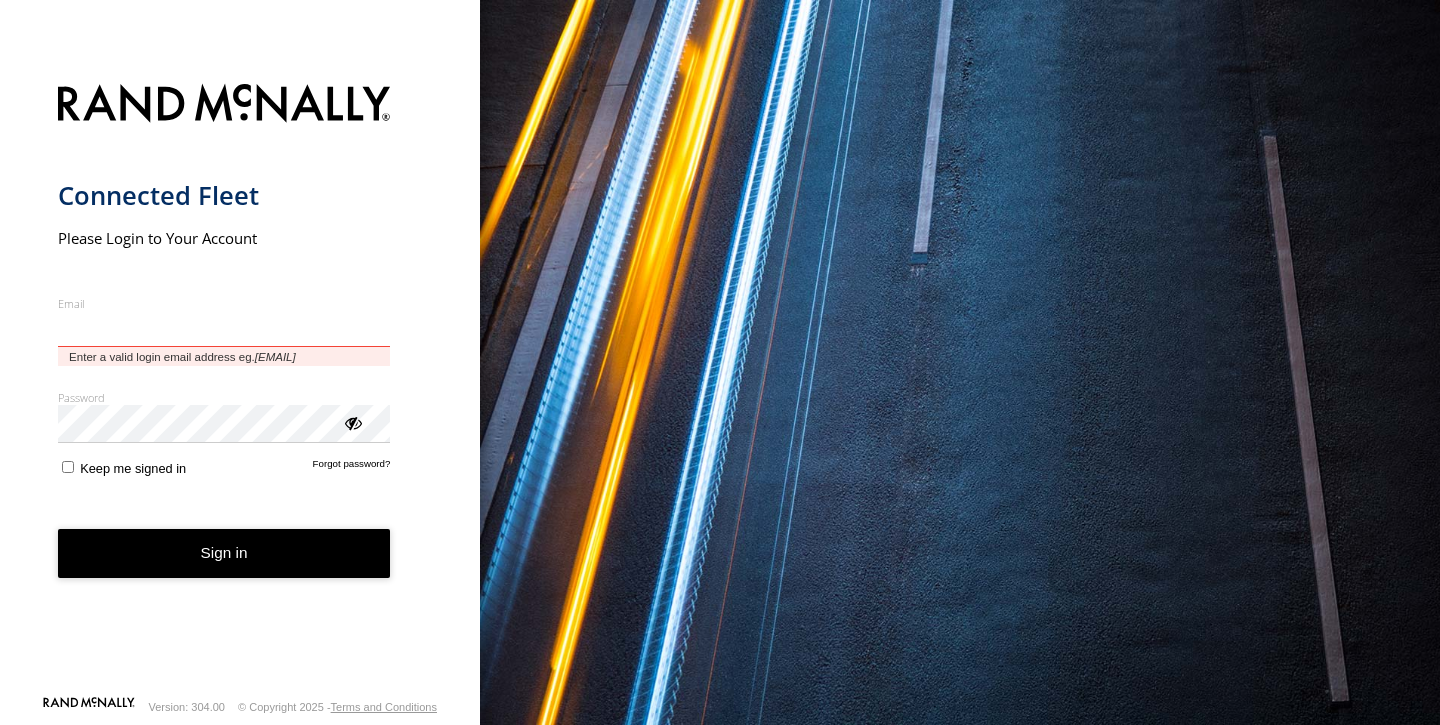 type on "**********" 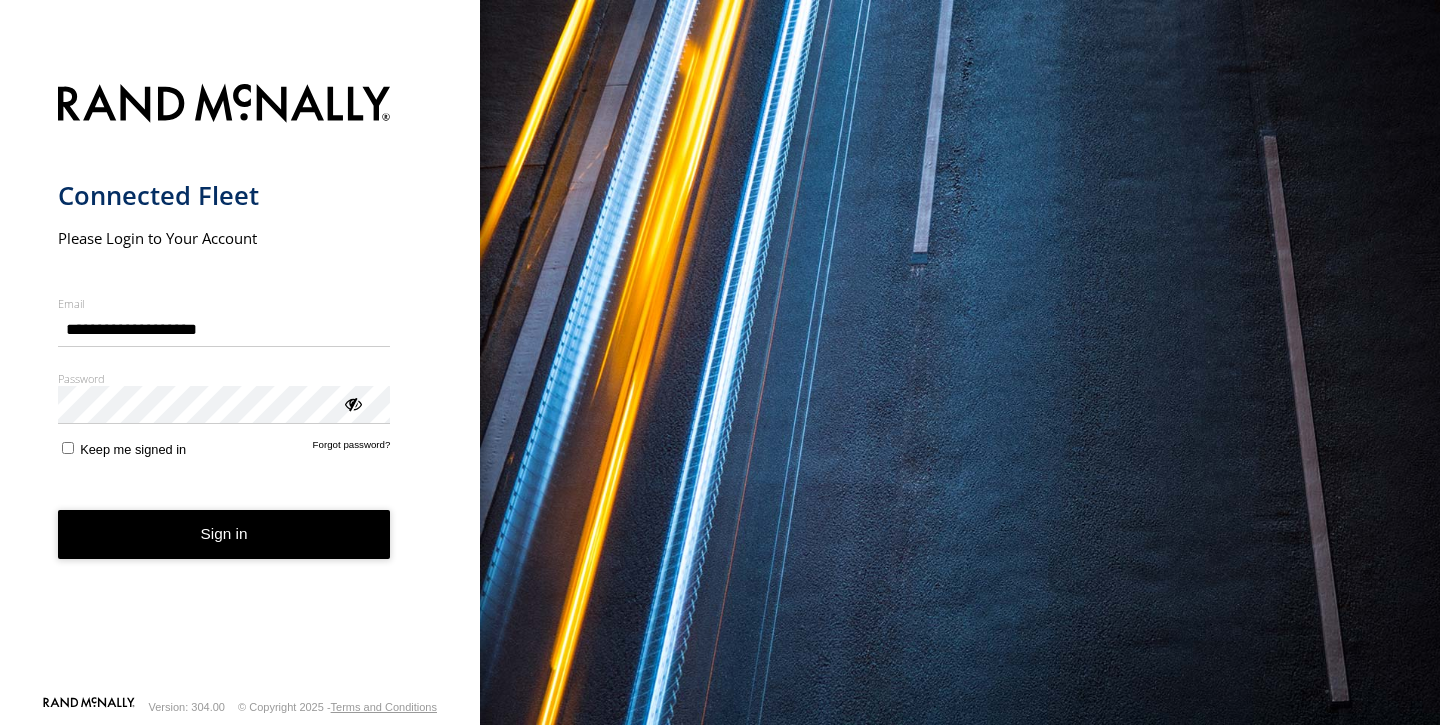 click on "Keep me signed in" at bounding box center (133, 449) 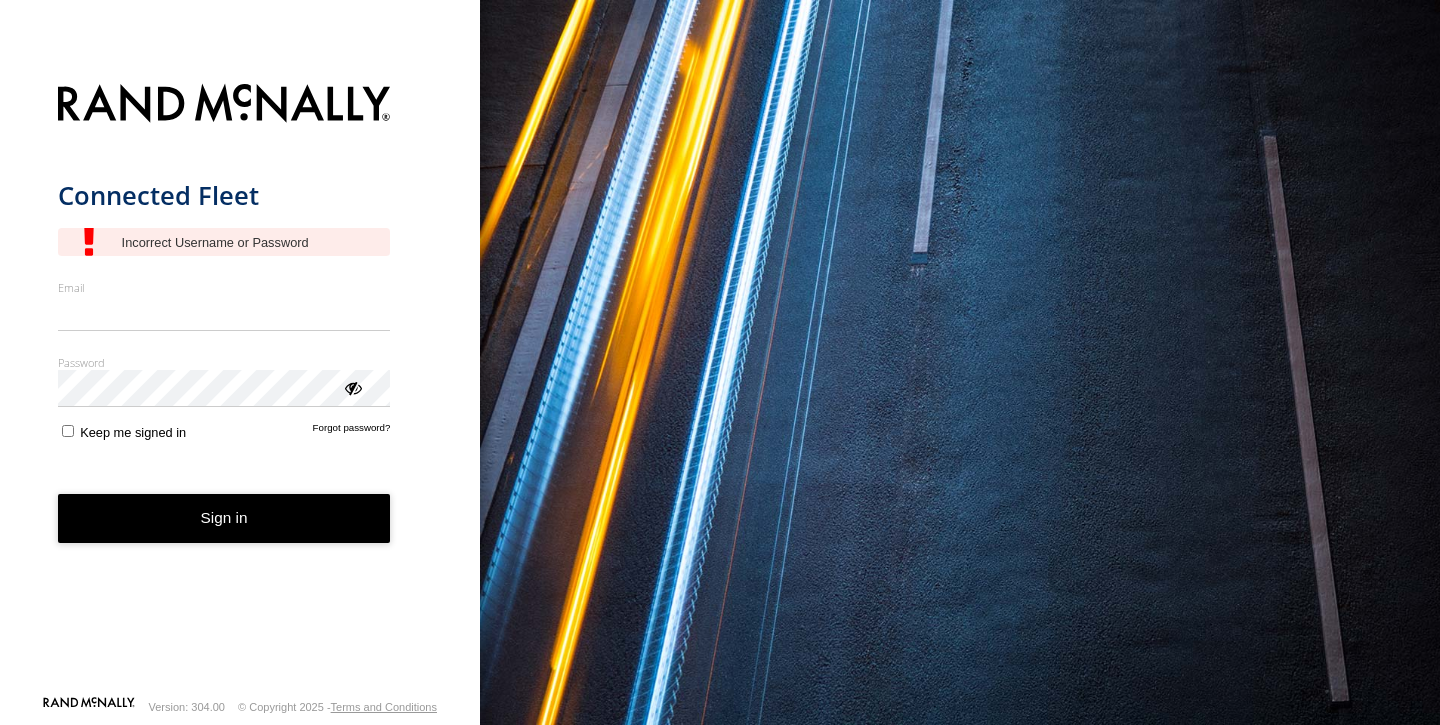 scroll, scrollTop: 0, scrollLeft: 0, axis: both 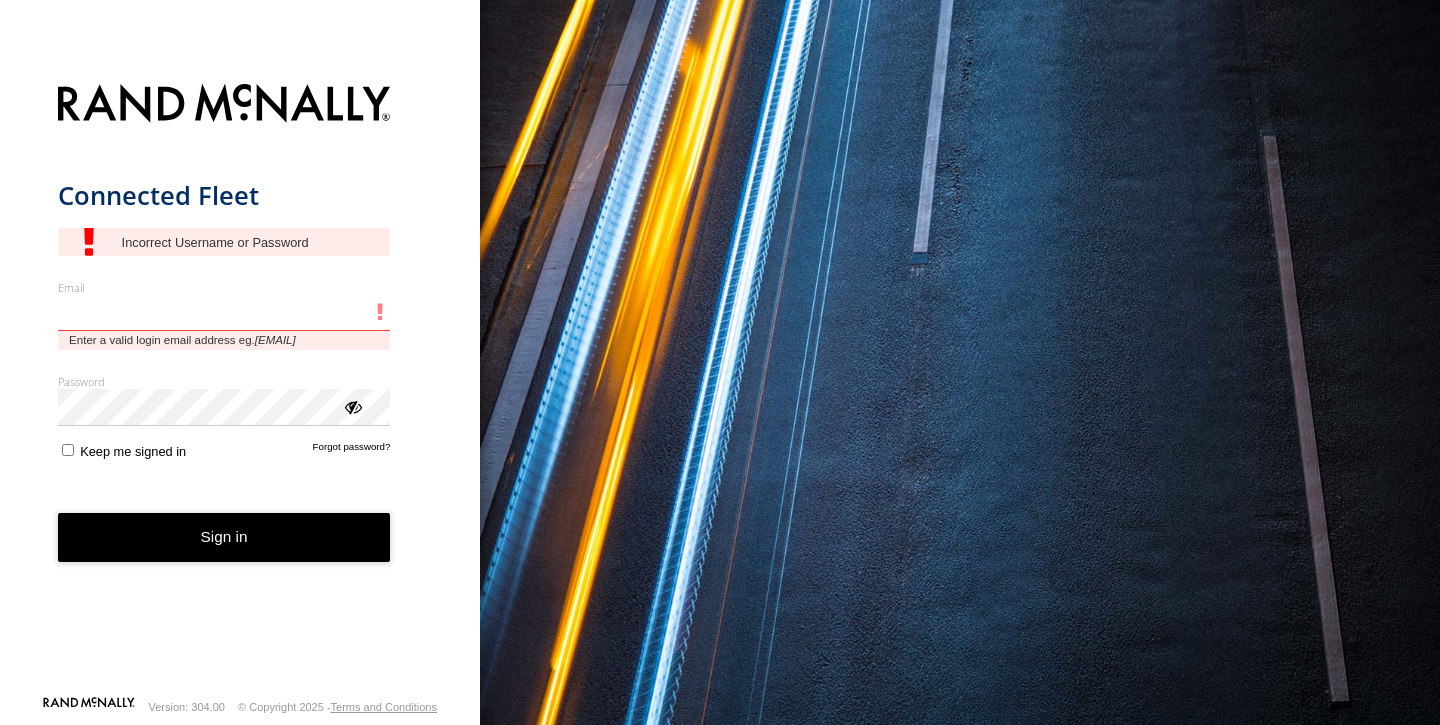 type on "**********" 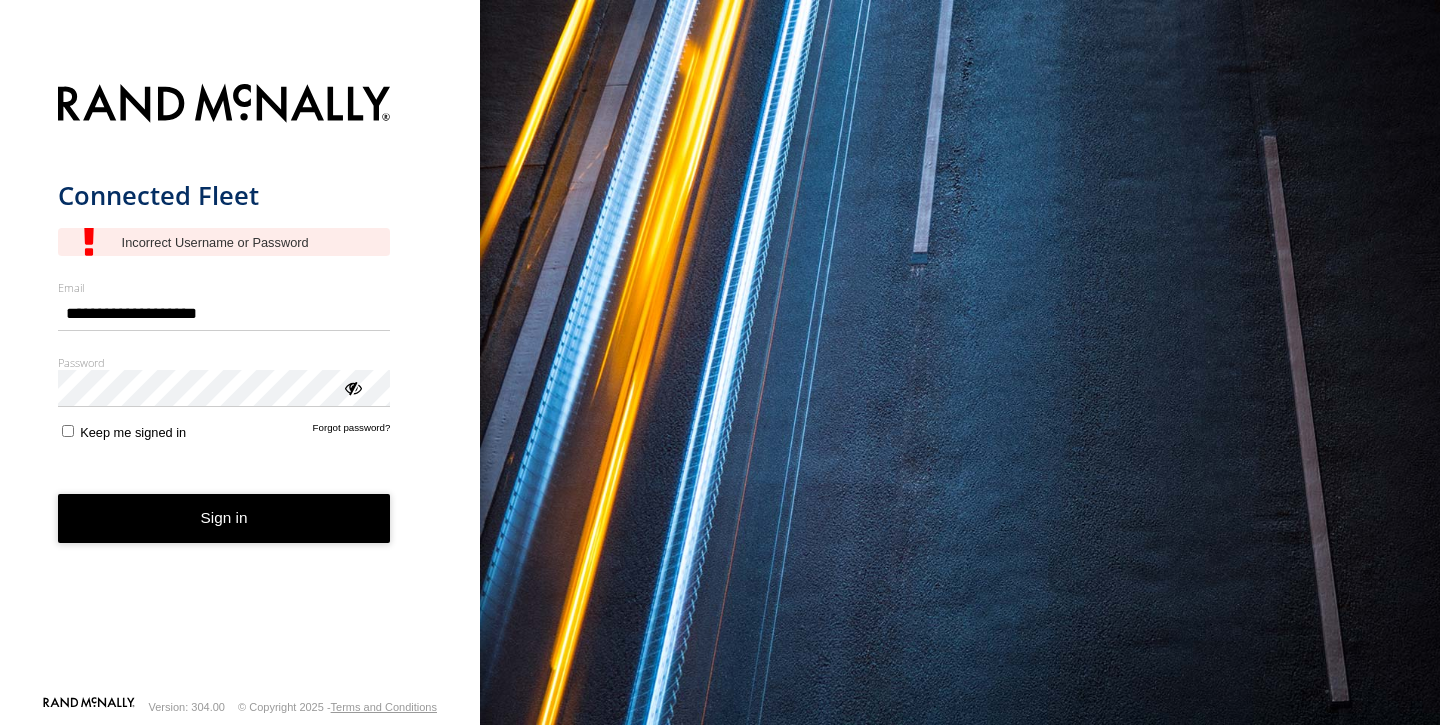 click at bounding box center [352, 387] 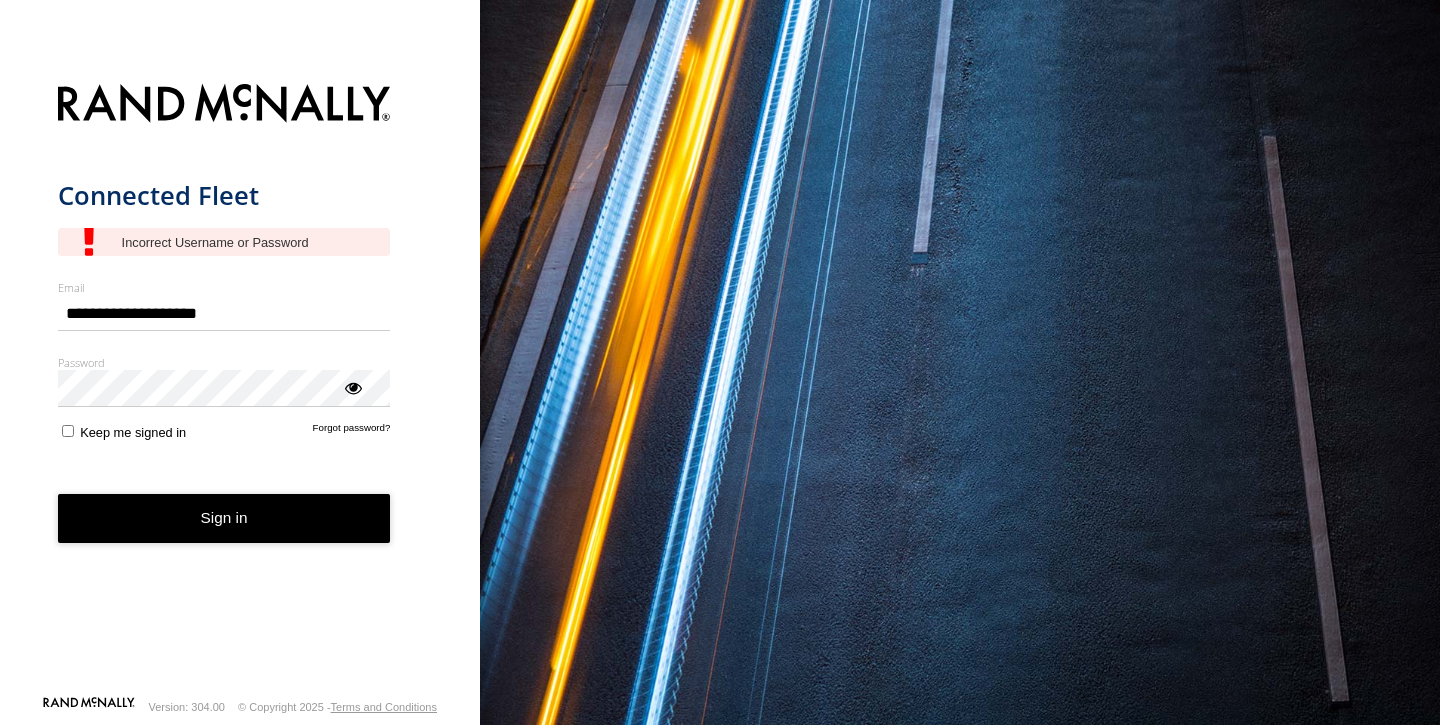 click on "Sign in" at bounding box center [224, 518] 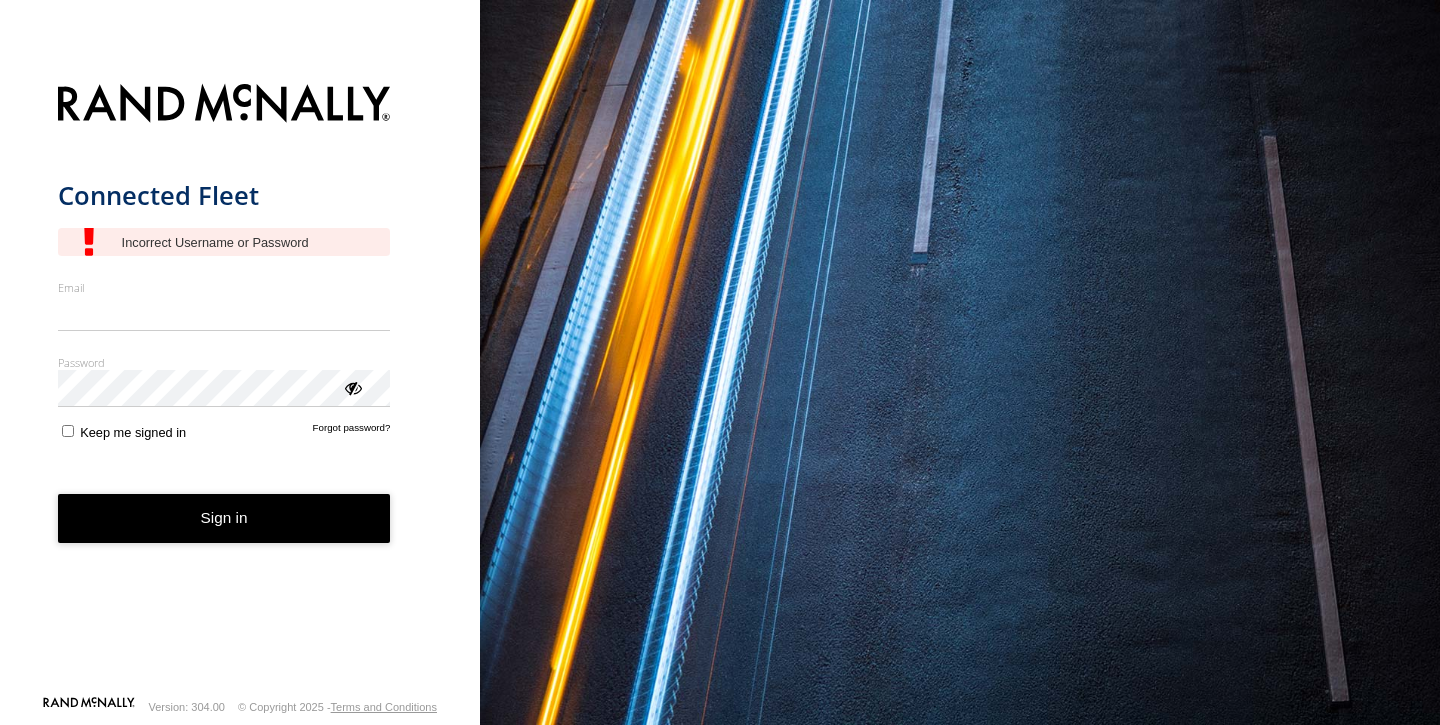 scroll, scrollTop: 0, scrollLeft: 0, axis: both 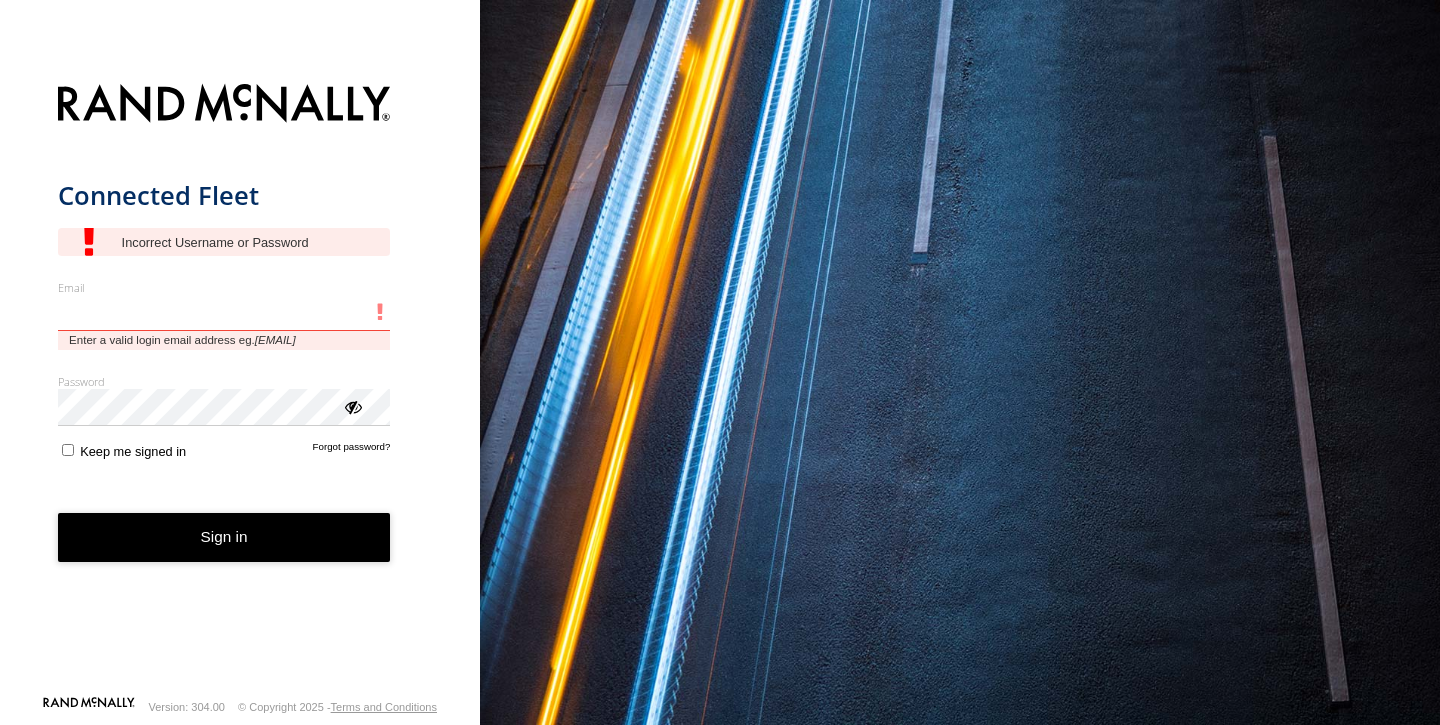 type on "**********" 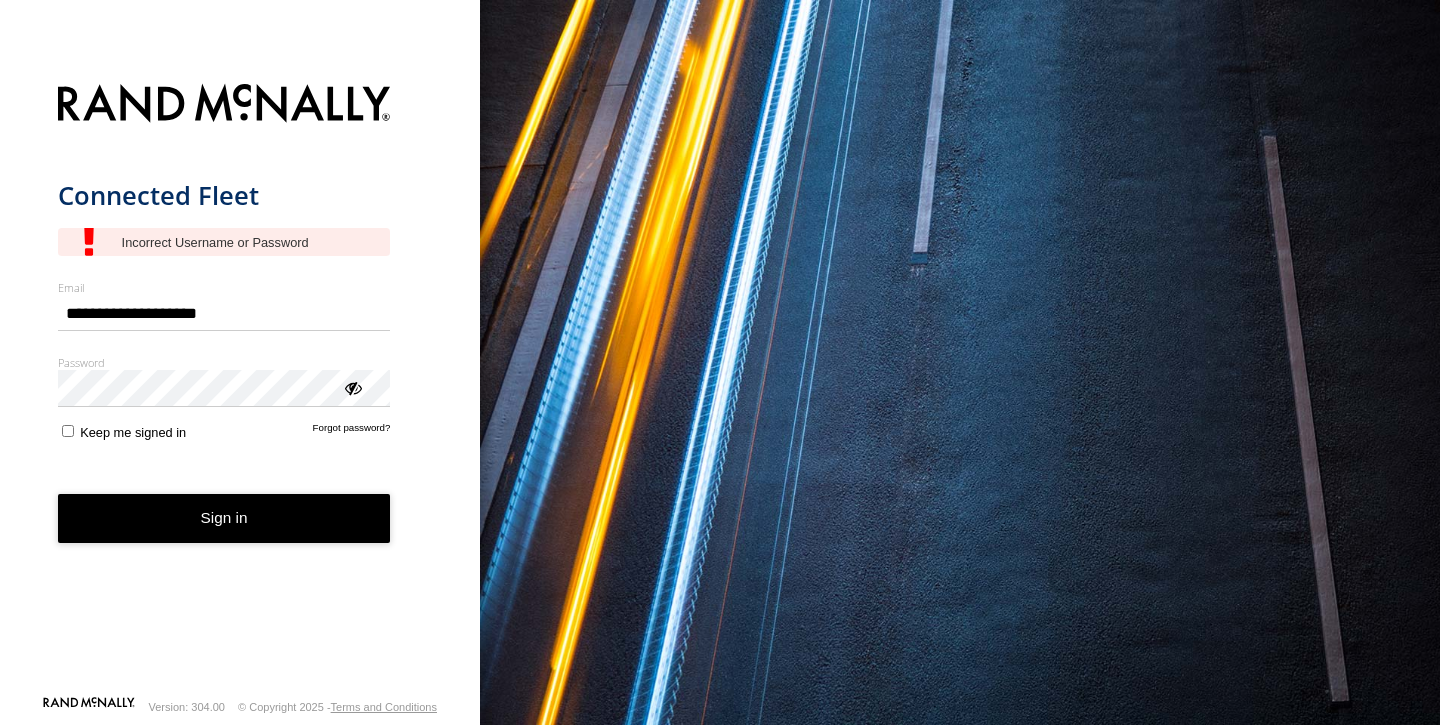 click on "Sign in" at bounding box center (224, 518) 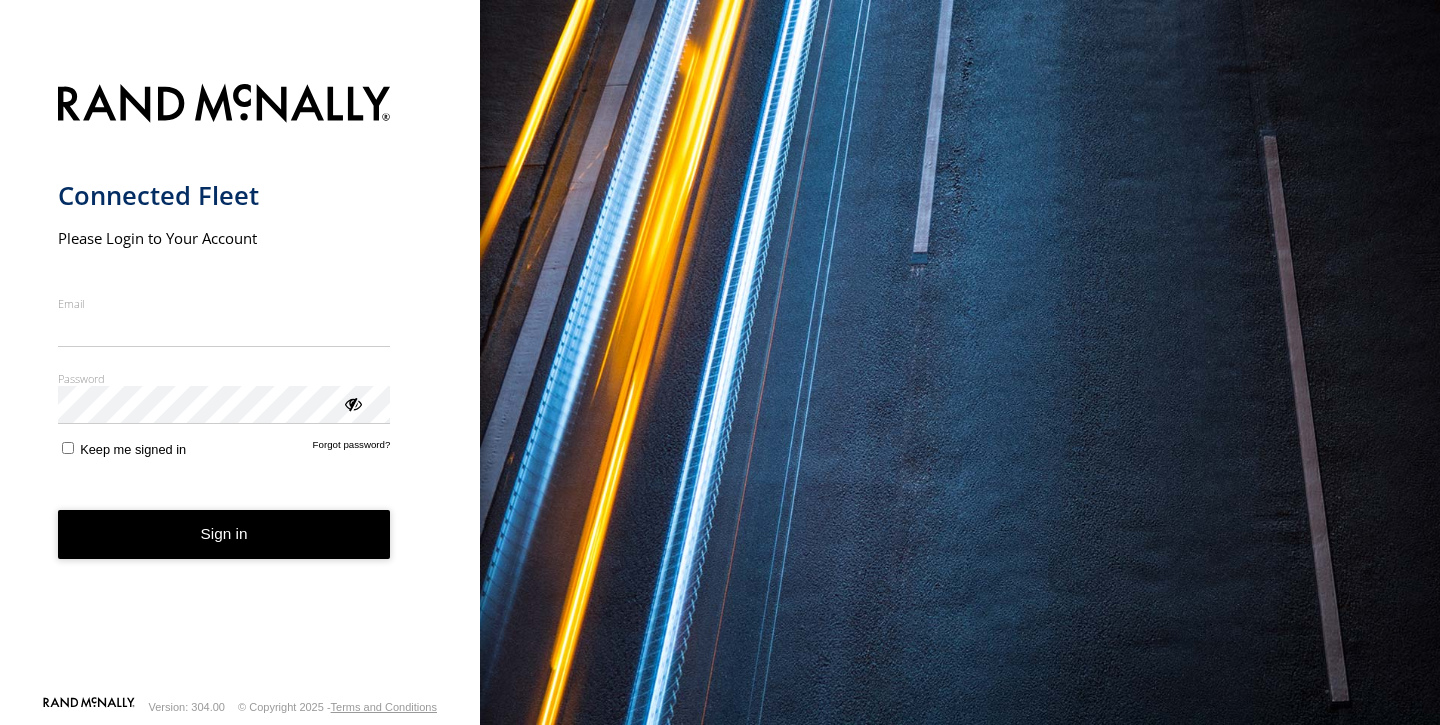 scroll, scrollTop: 0, scrollLeft: 0, axis: both 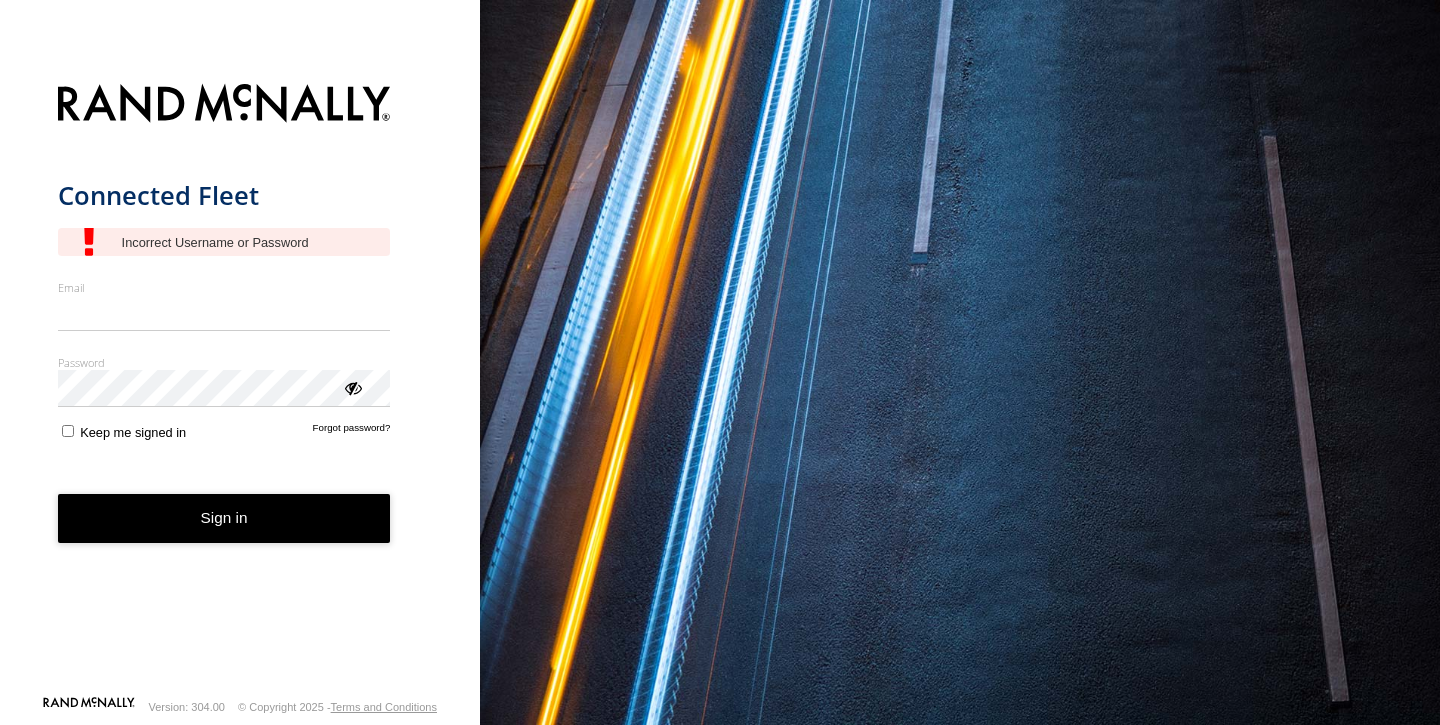 click on "You are using a web browser that is not supported by this application.
This web browser is not supported by this application, which means some functionality may not work as intended, including slow loading and missing functionality. Please install or use either Google Chrome, Mozilla Firefox or Apple Safari to ensure that you take full advantage of this application.
Google Chrome
Mozilla Firefox
Apple Safari
You are using a web browser that is not fully optimised for this application
Google Chrome
Mozilla Firefox
Apple Safari" at bounding box center (960, 362) 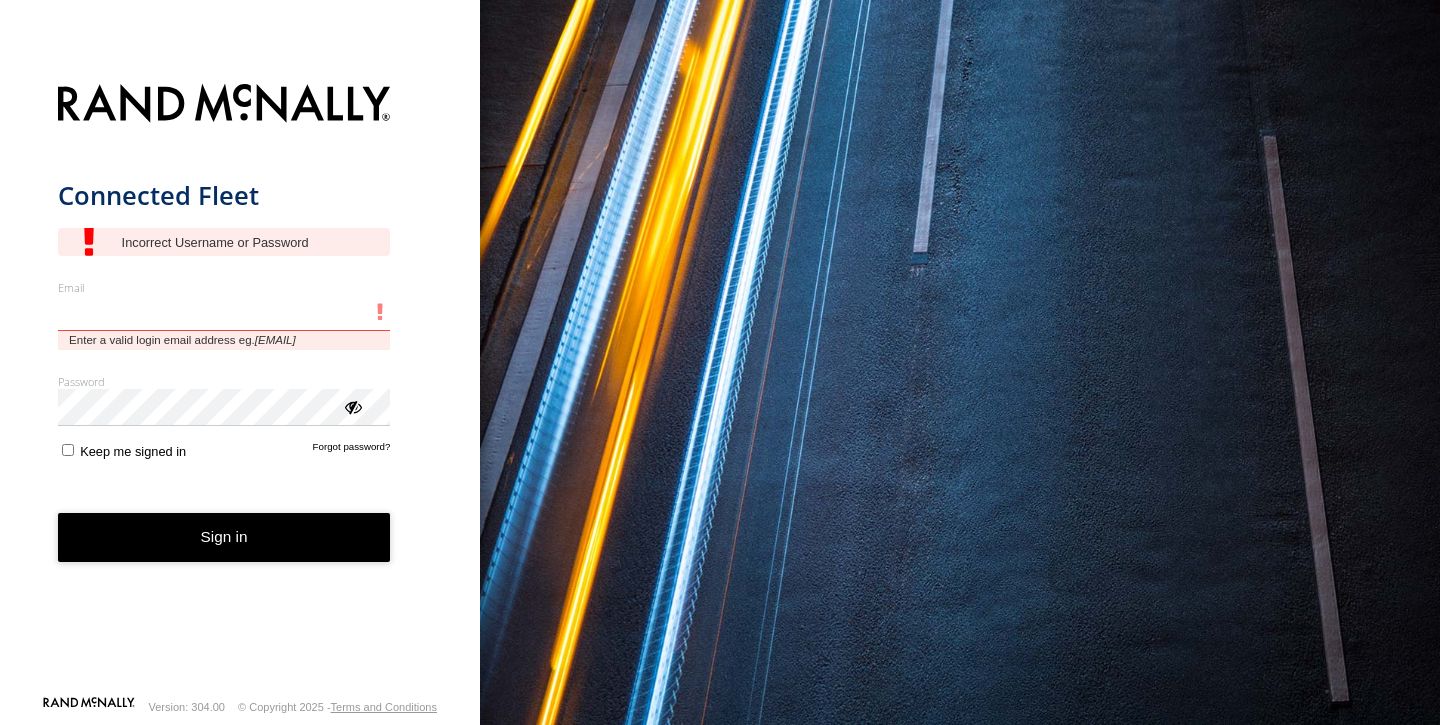 click on "Email" at bounding box center [224, 313] 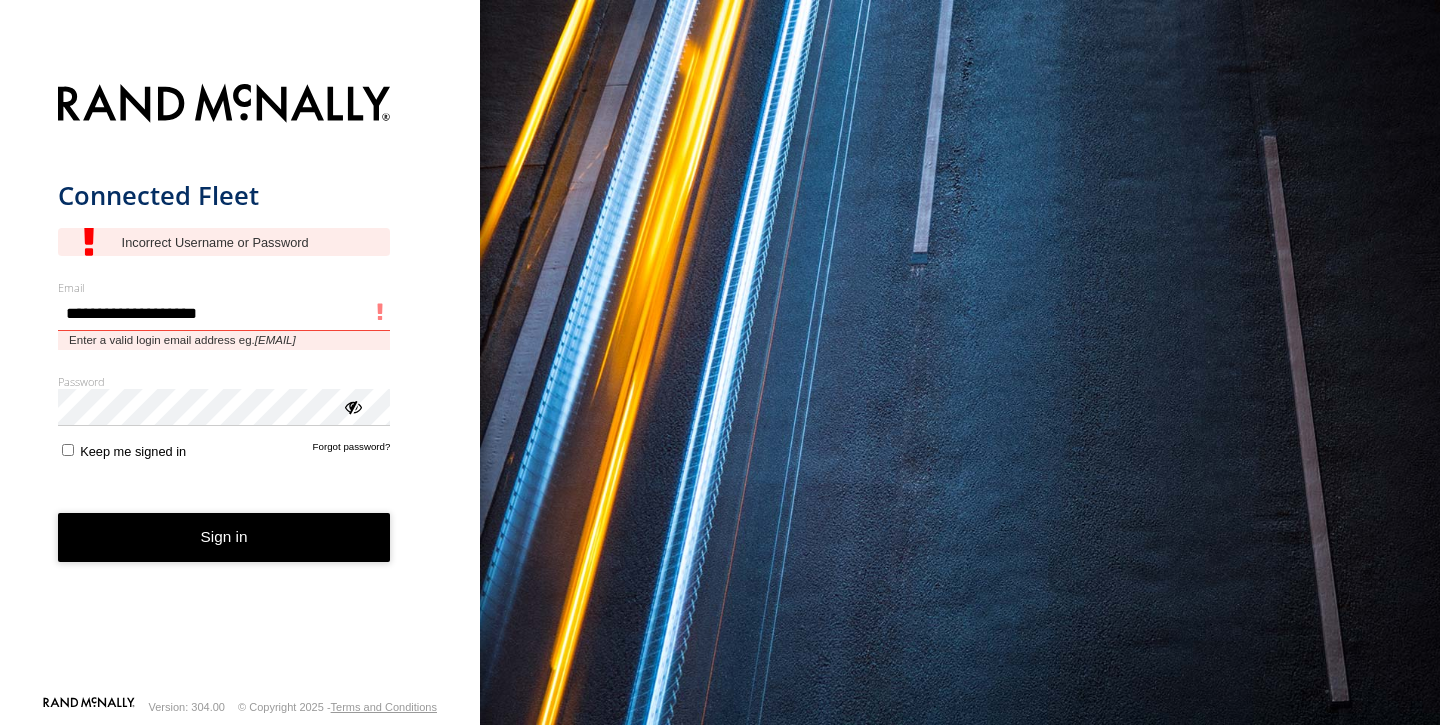 click on "**********" at bounding box center (224, 313) 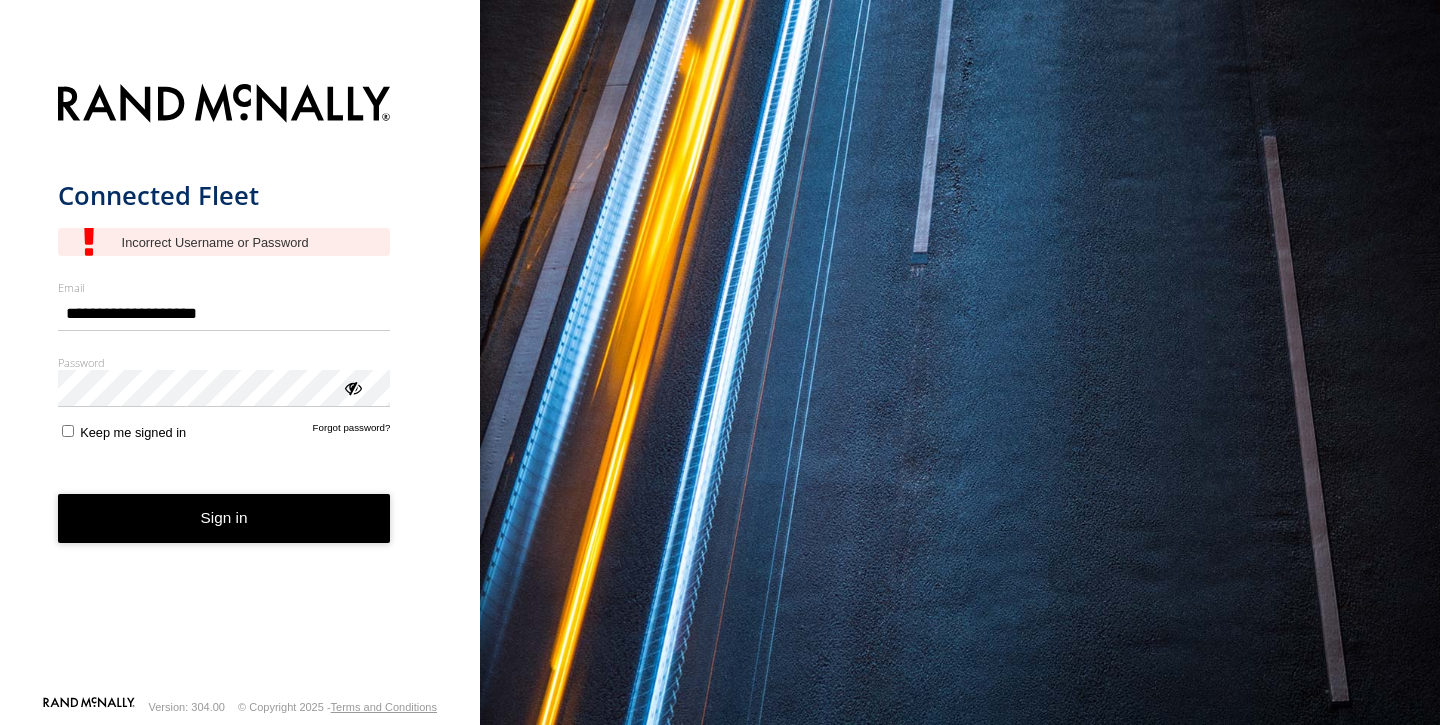 click on "Keep me signed in" at bounding box center (133, 432) 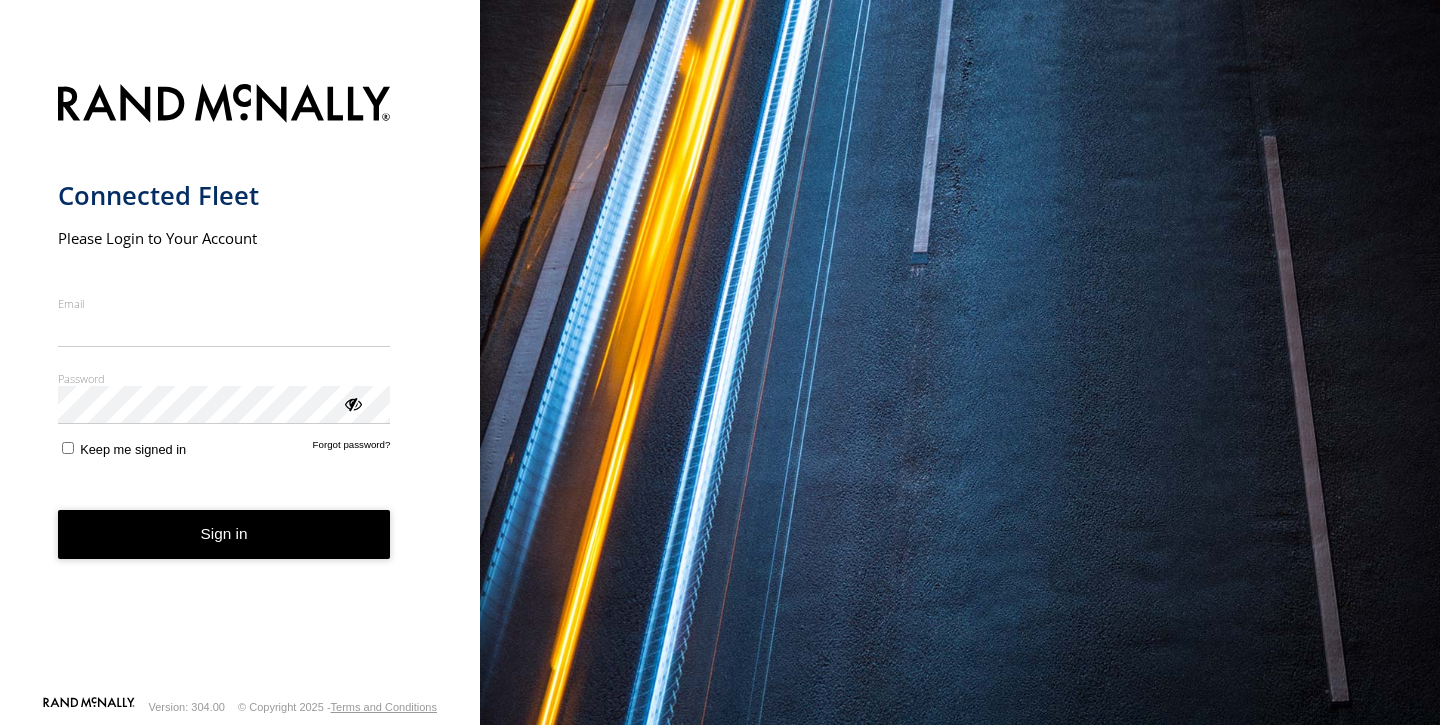 scroll, scrollTop: 0, scrollLeft: 0, axis: both 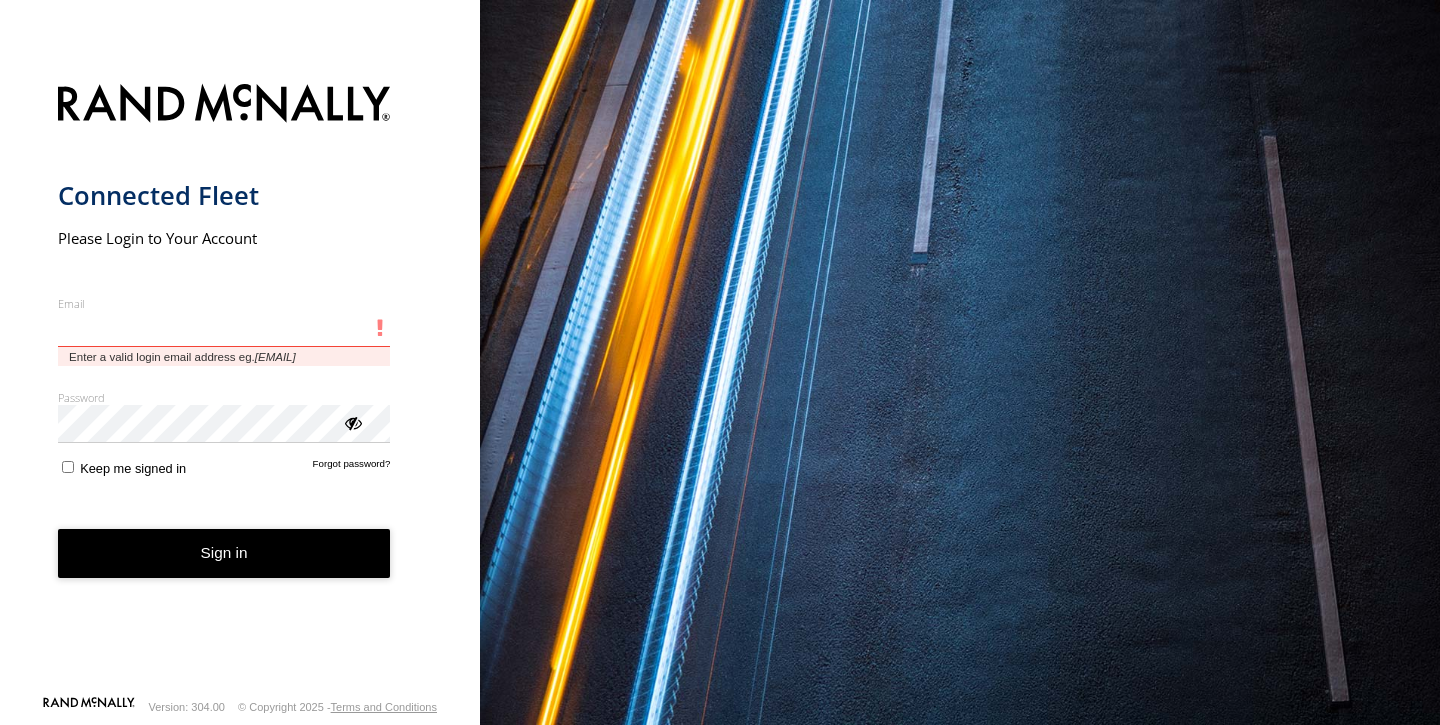 type on "**********" 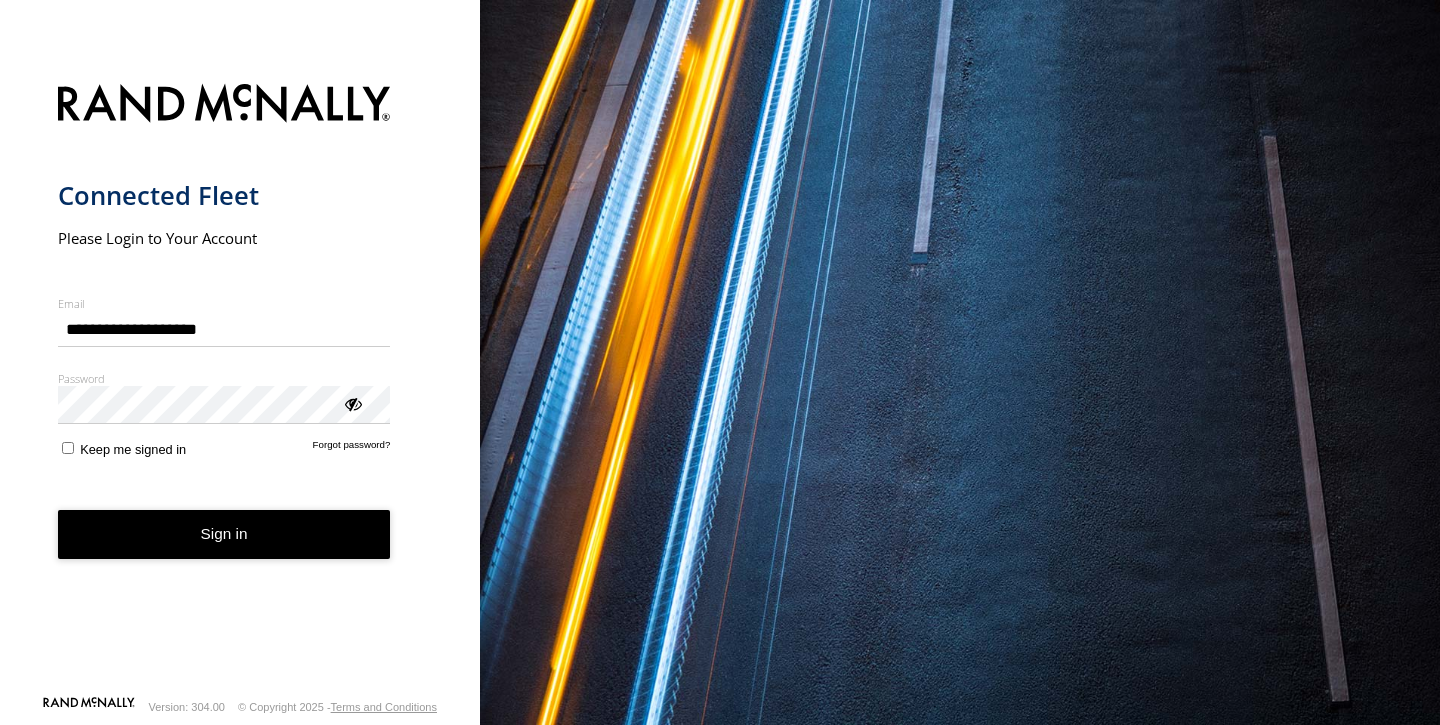 click at bounding box center [352, 403] 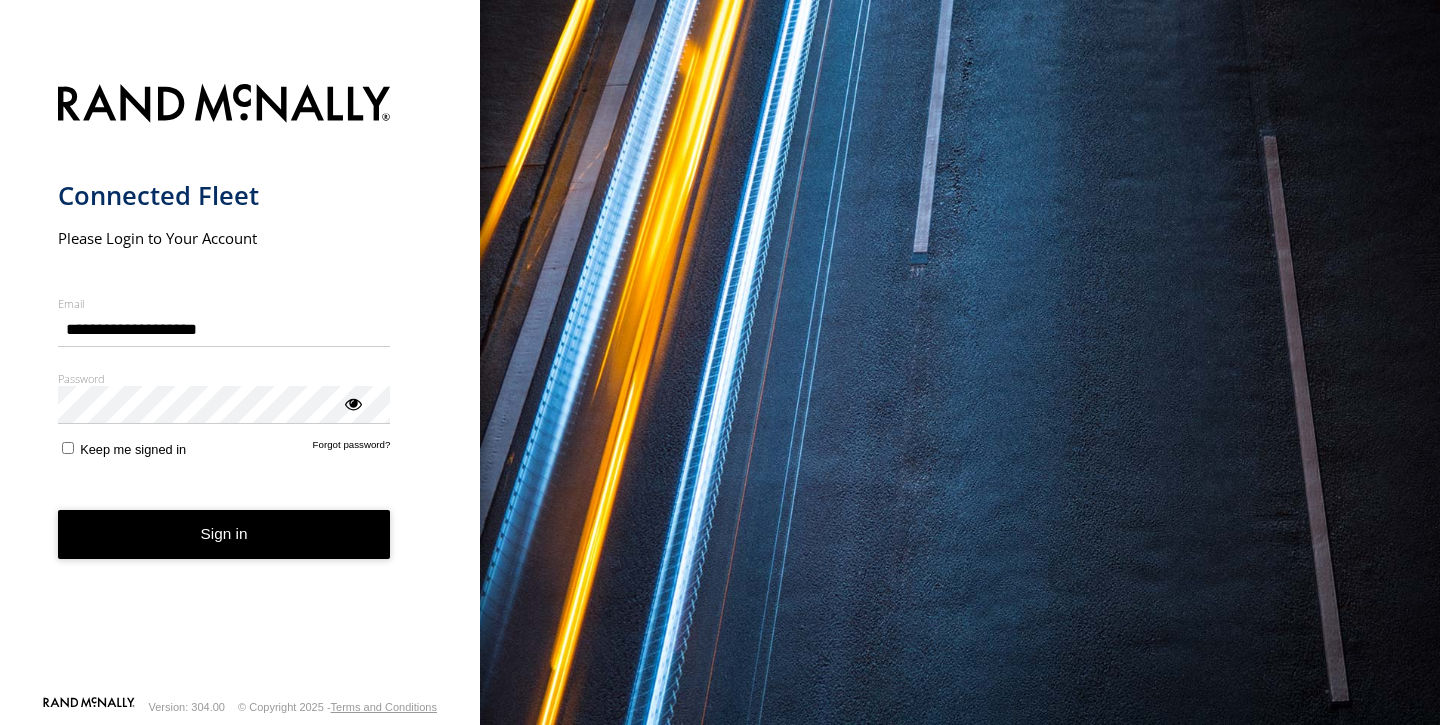 click at bounding box center (352, 403) 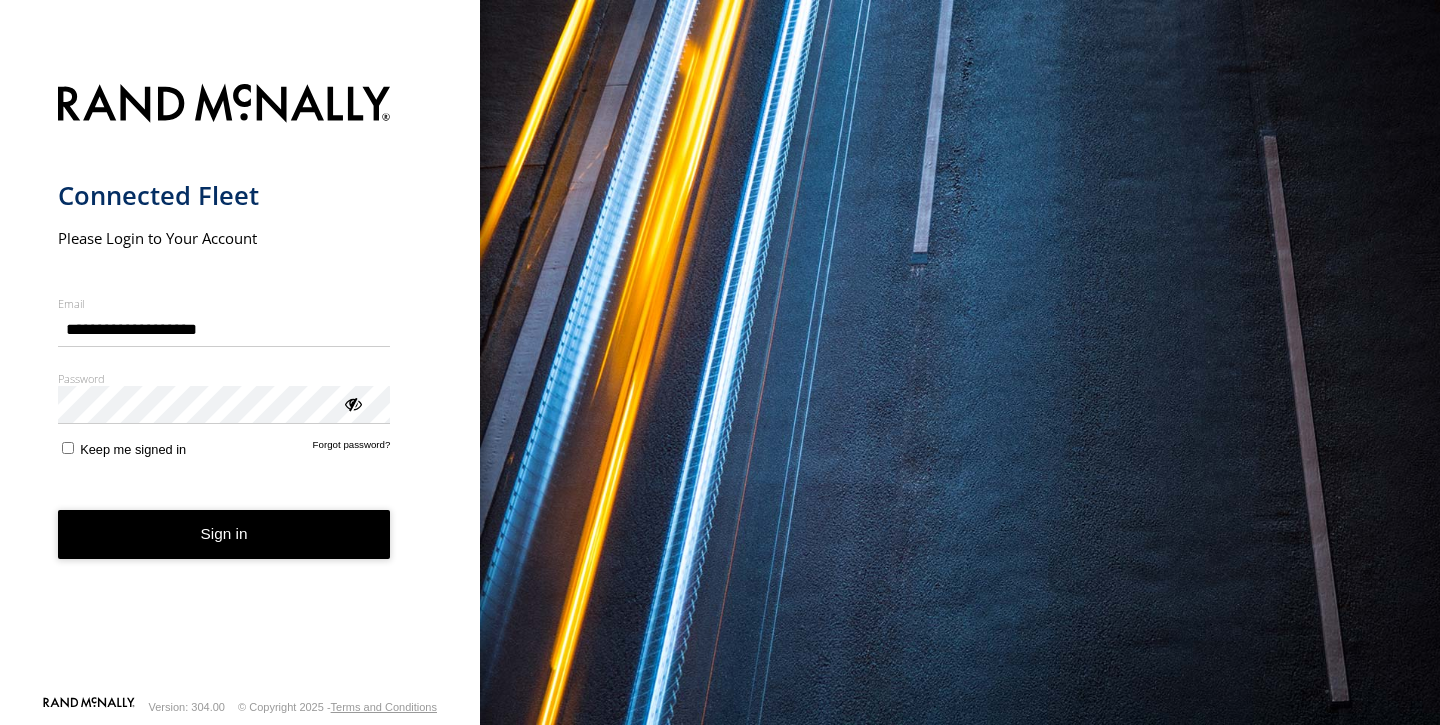 click on "Sign in" at bounding box center (224, 534) 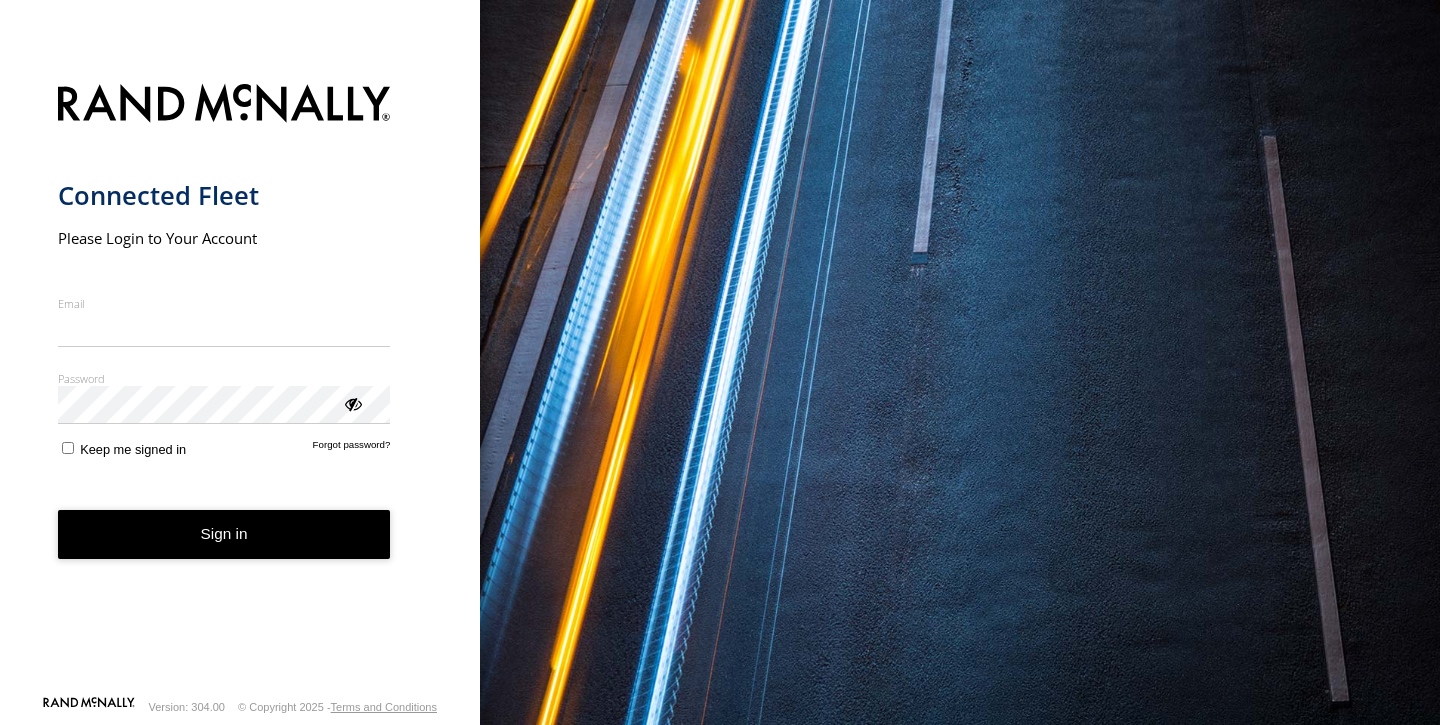 scroll, scrollTop: 0, scrollLeft: 0, axis: both 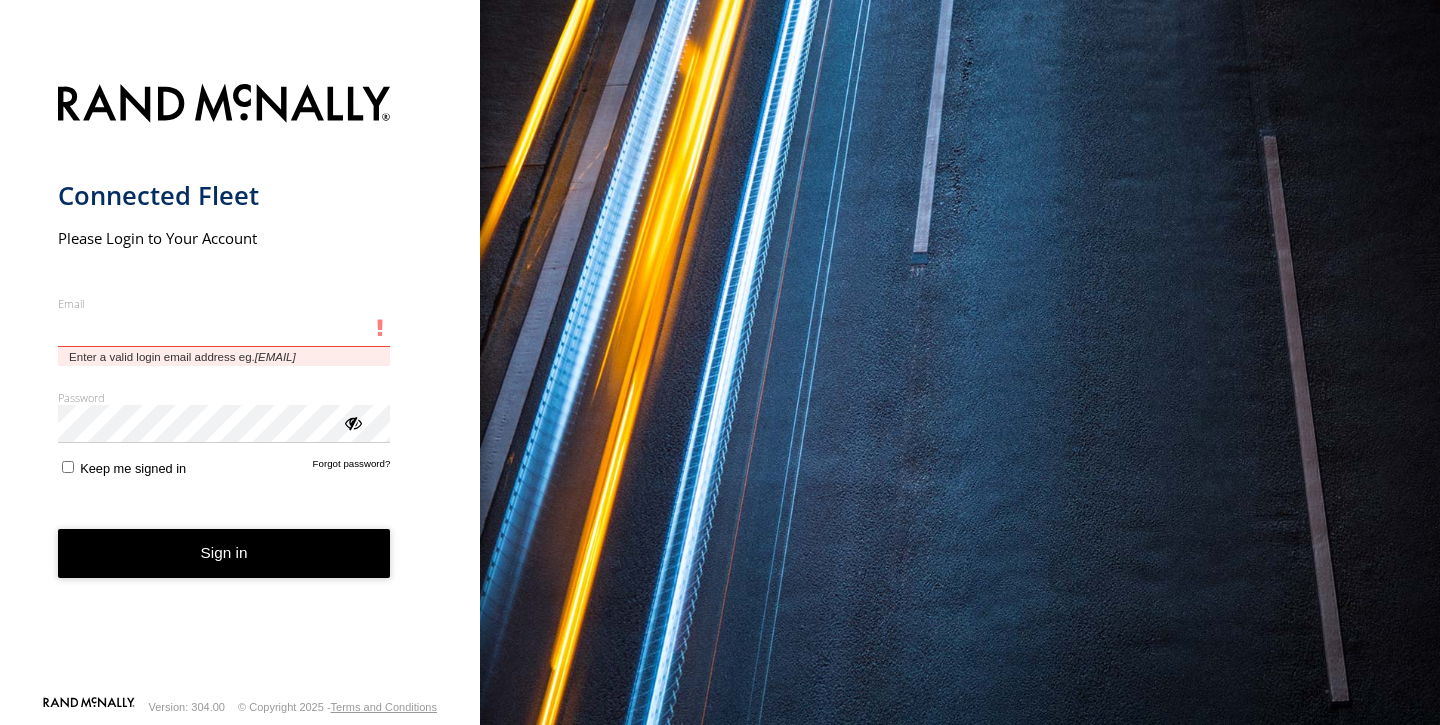 click on "Email" at bounding box center (224, 329) 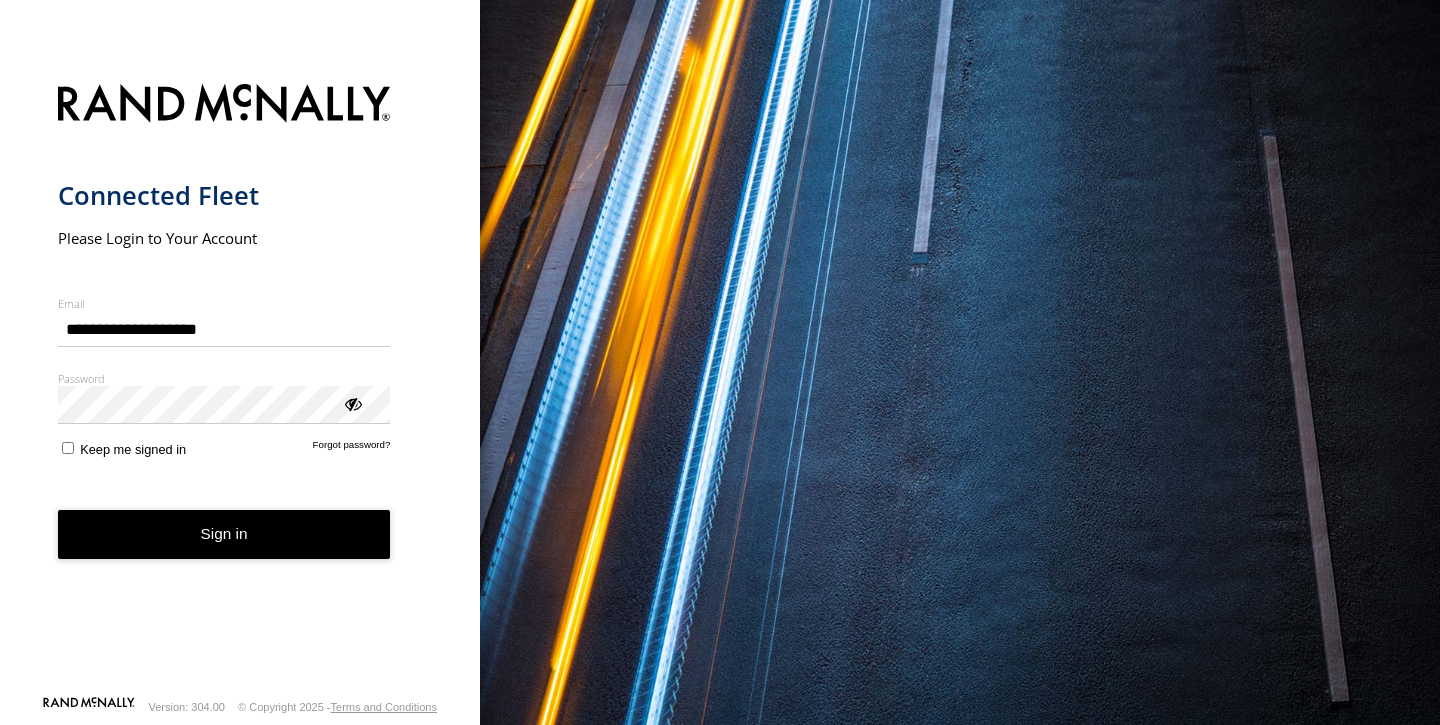 click on "Sign in" at bounding box center (224, 534) 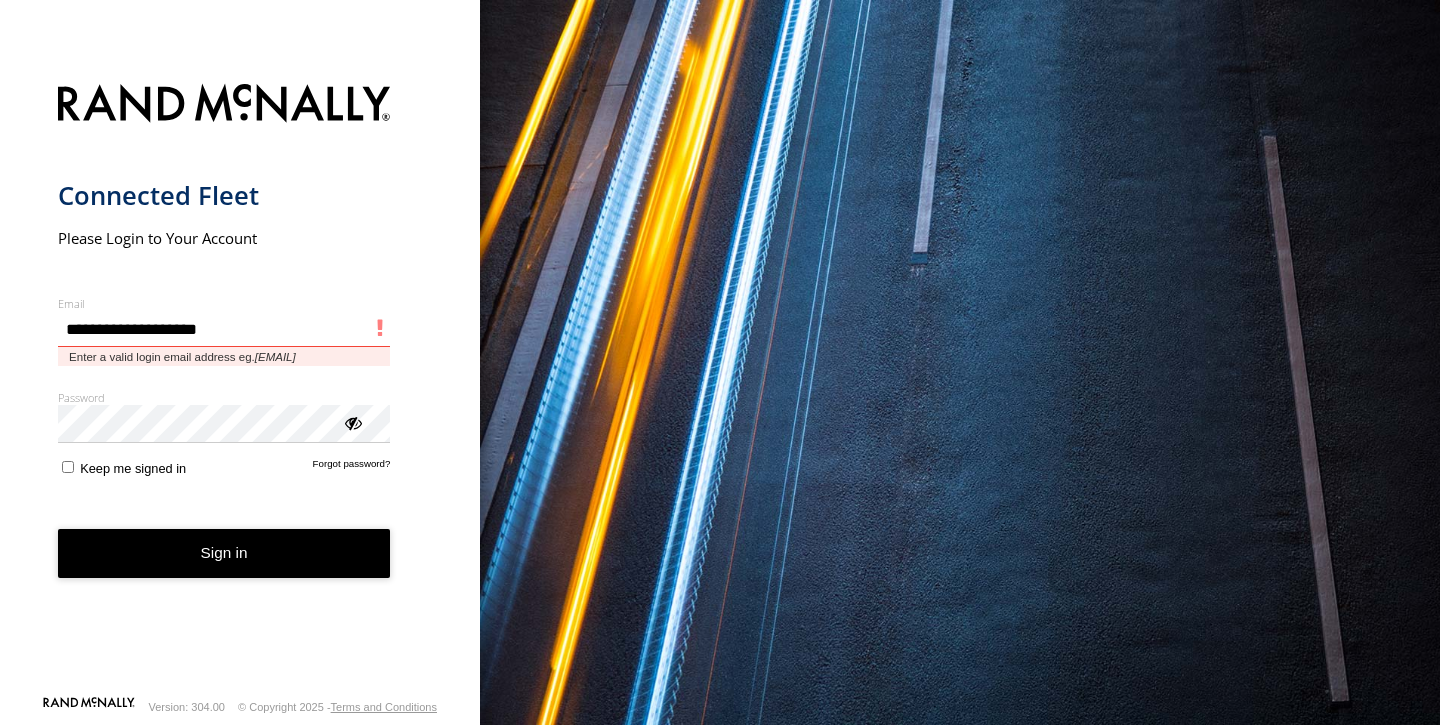 click on "**********" at bounding box center [224, 329] 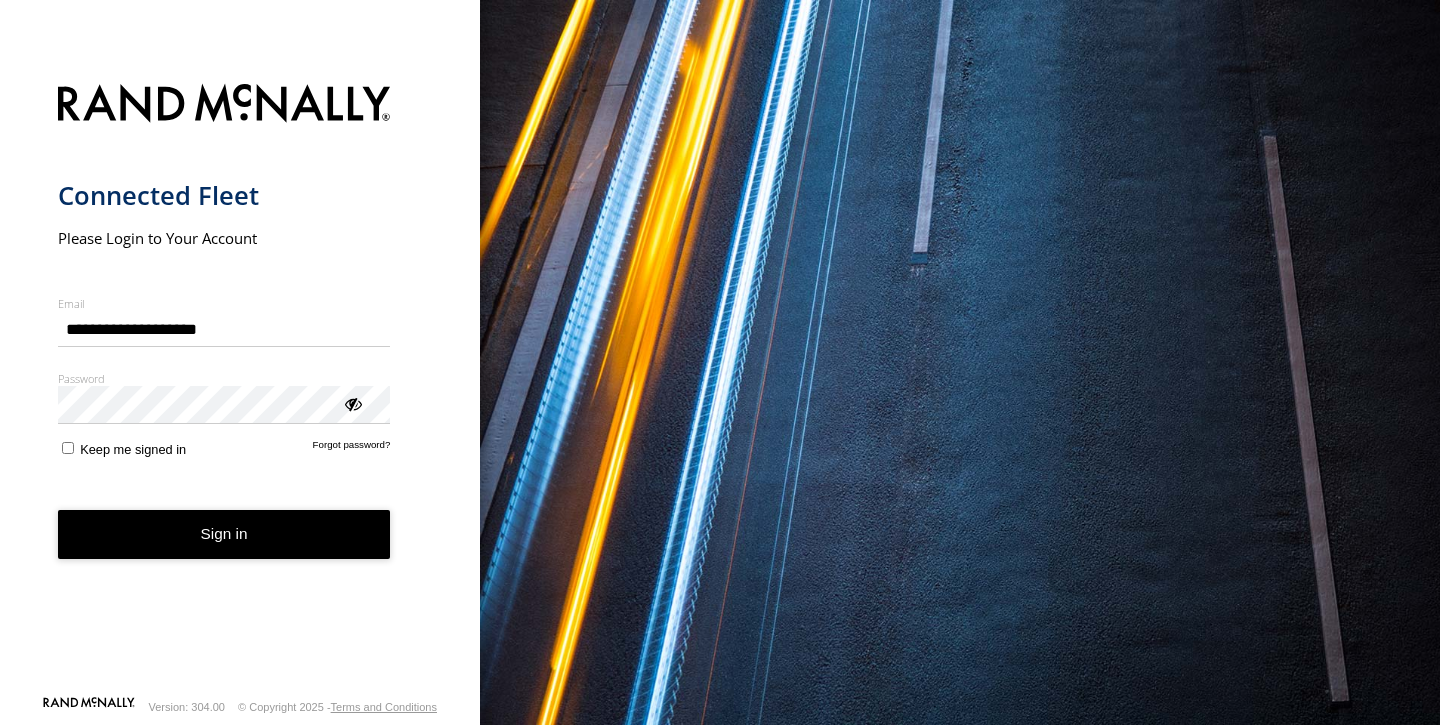 click on "Sign in" at bounding box center (224, 534) 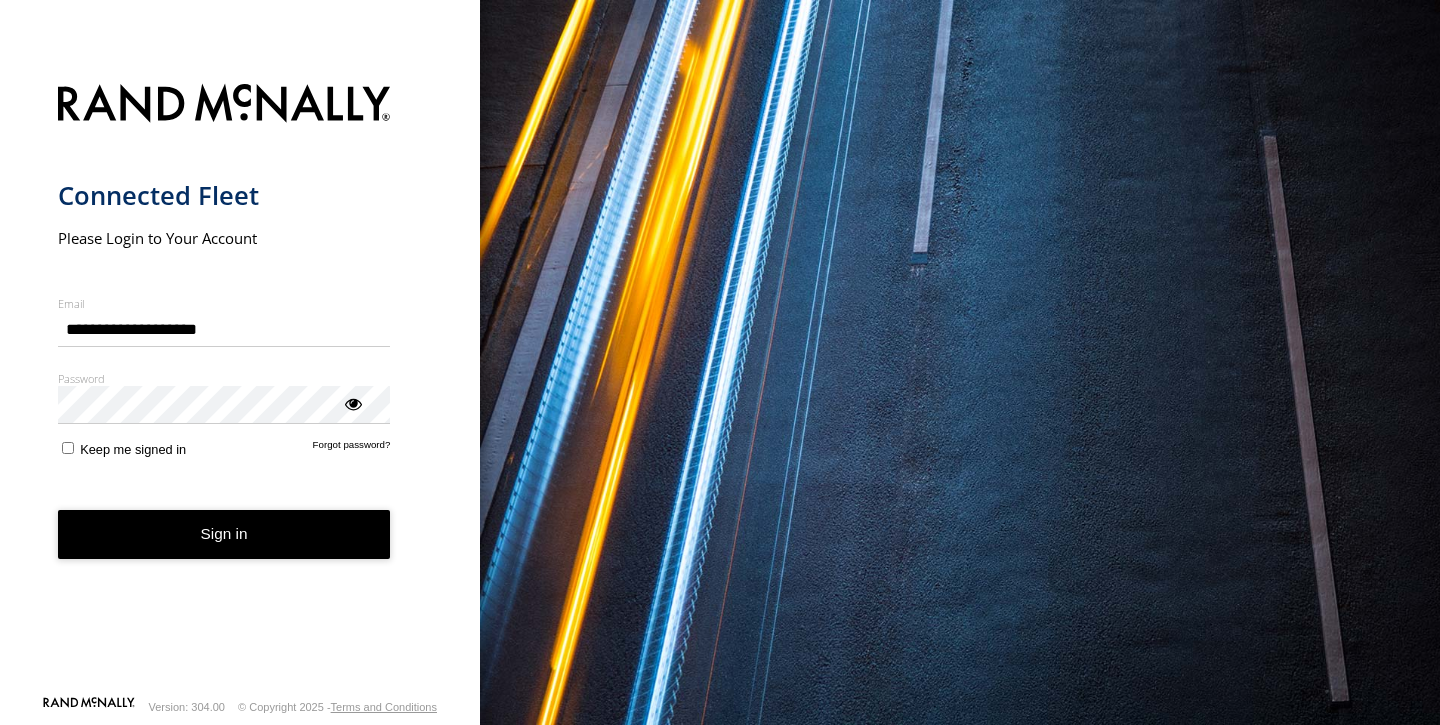 click on "Sign in" at bounding box center (224, 534) 